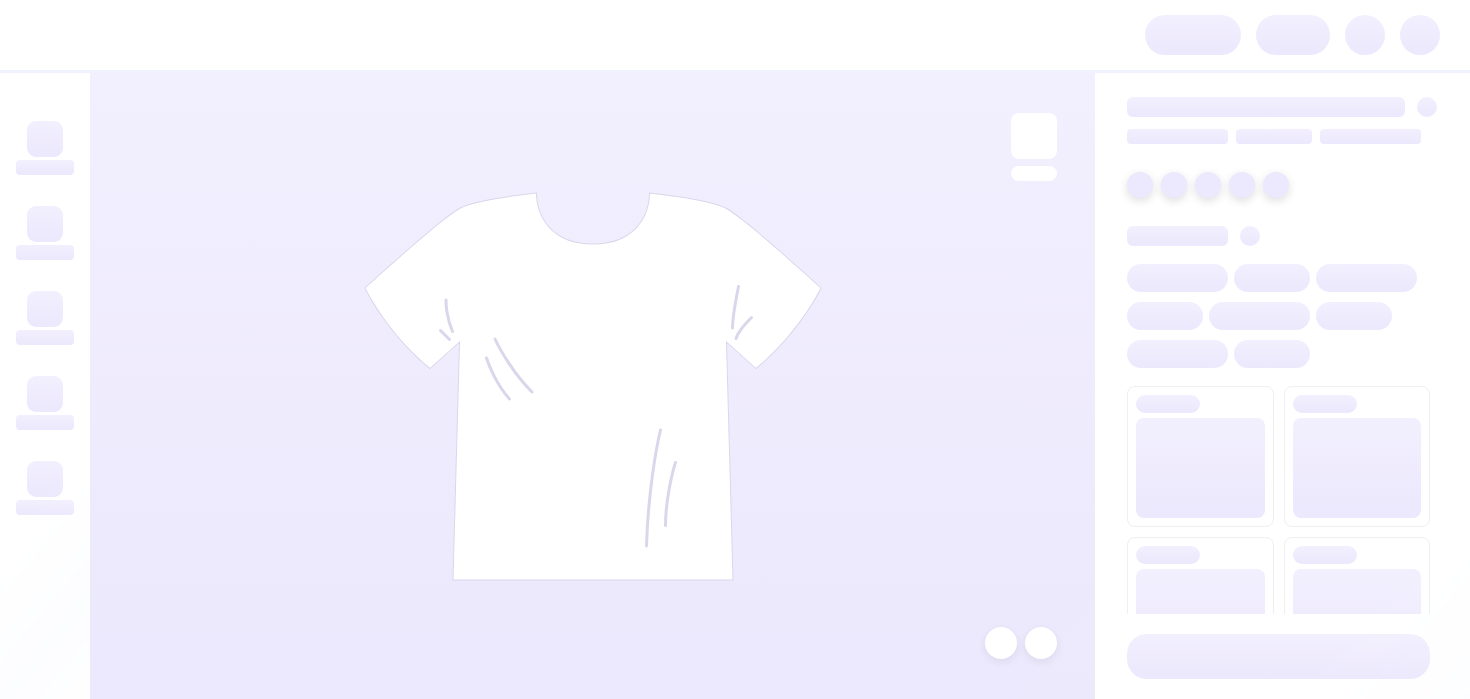 scroll, scrollTop: 0, scrollLeft: 0, axis: both 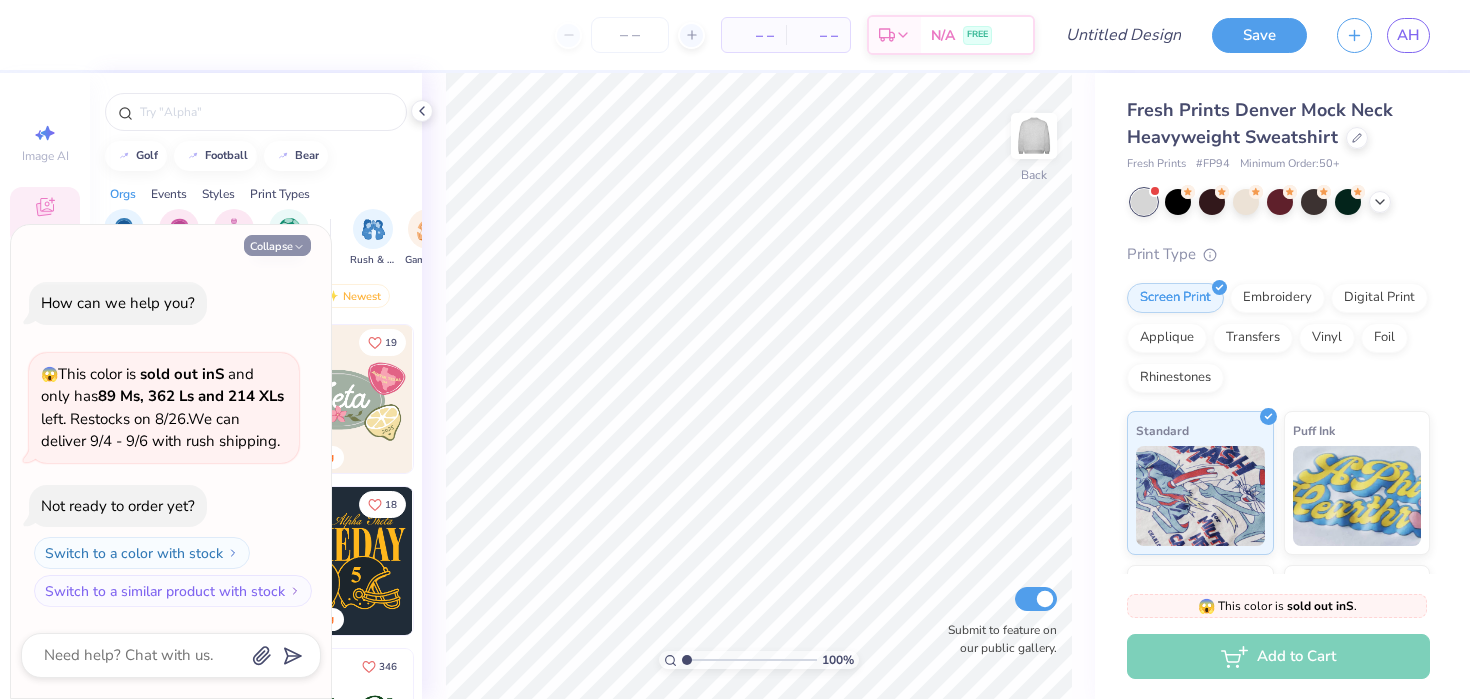 click on "Collapse" at bounding box center (277, 245) 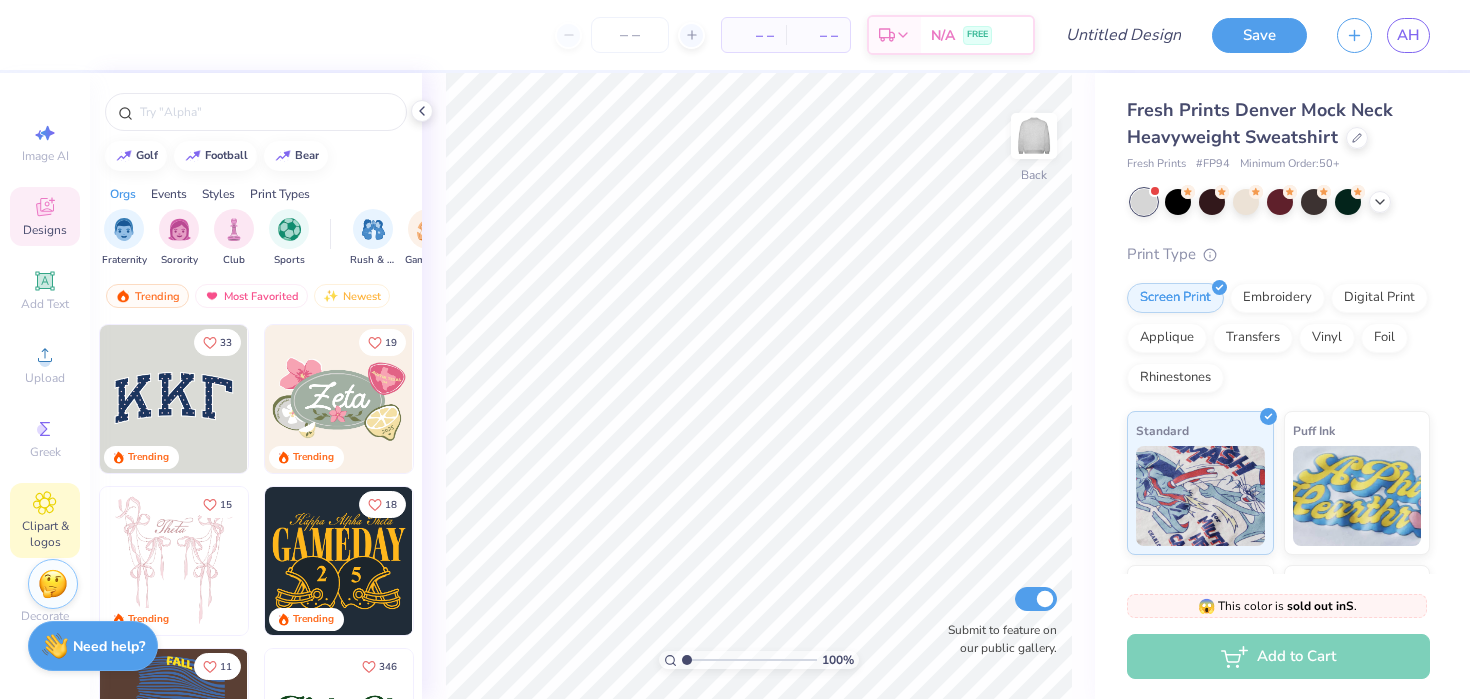 click on "Clipart & logos" at bounding box center (45, 520) 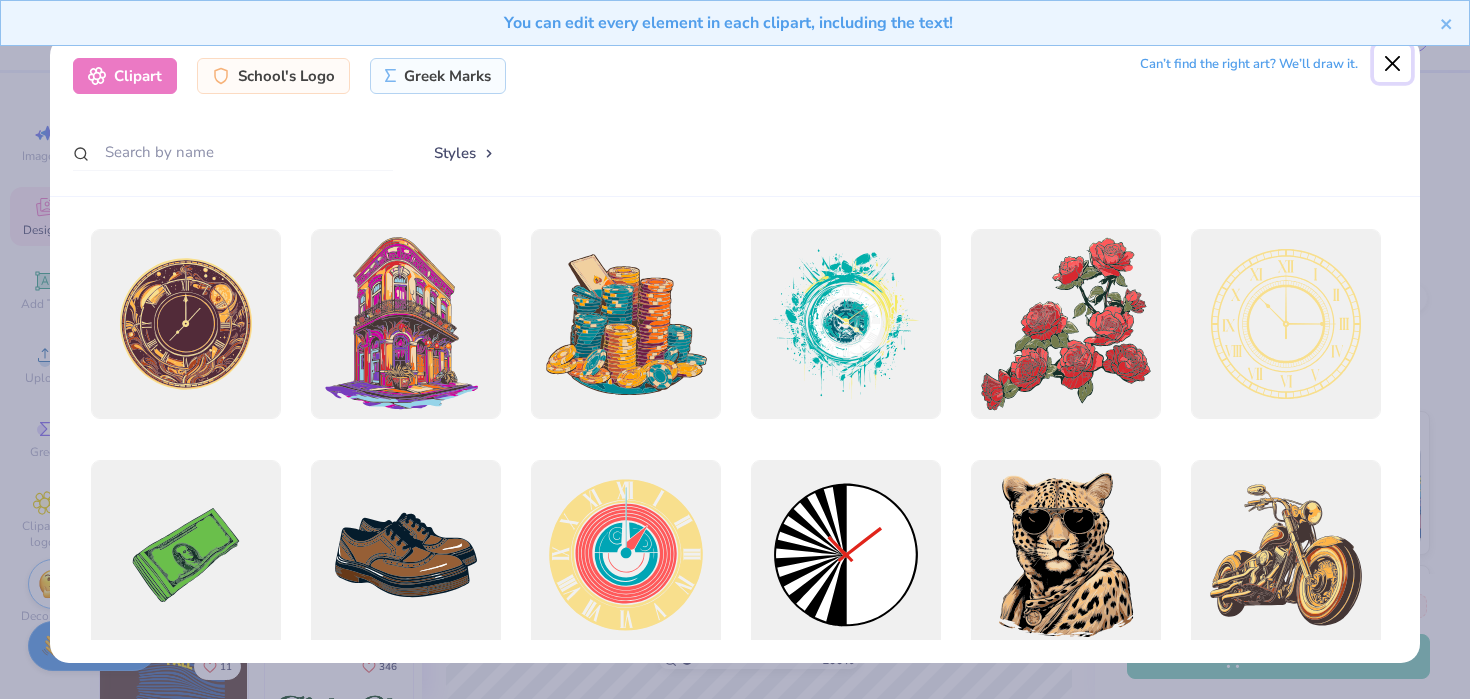 click at bounding box center [1393, 64] 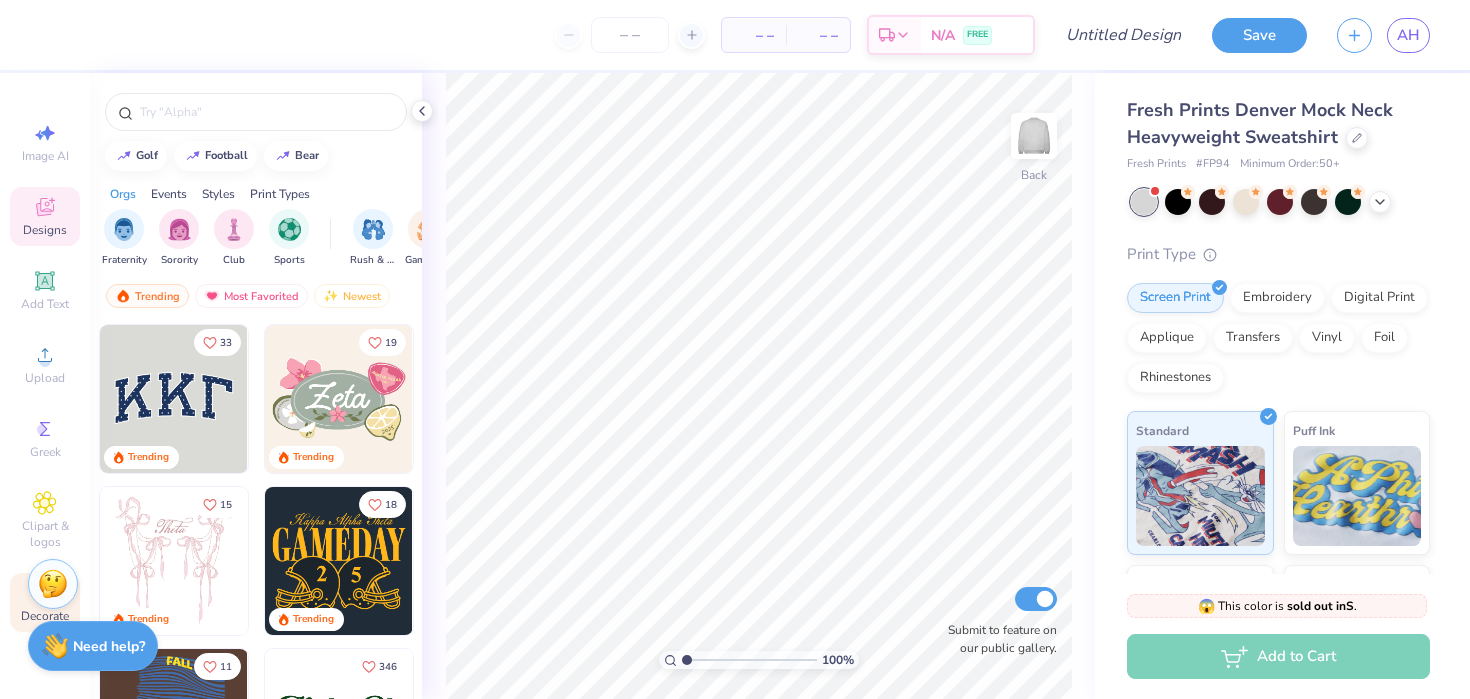 click on "Decorate" at bounding box center [45, 602] 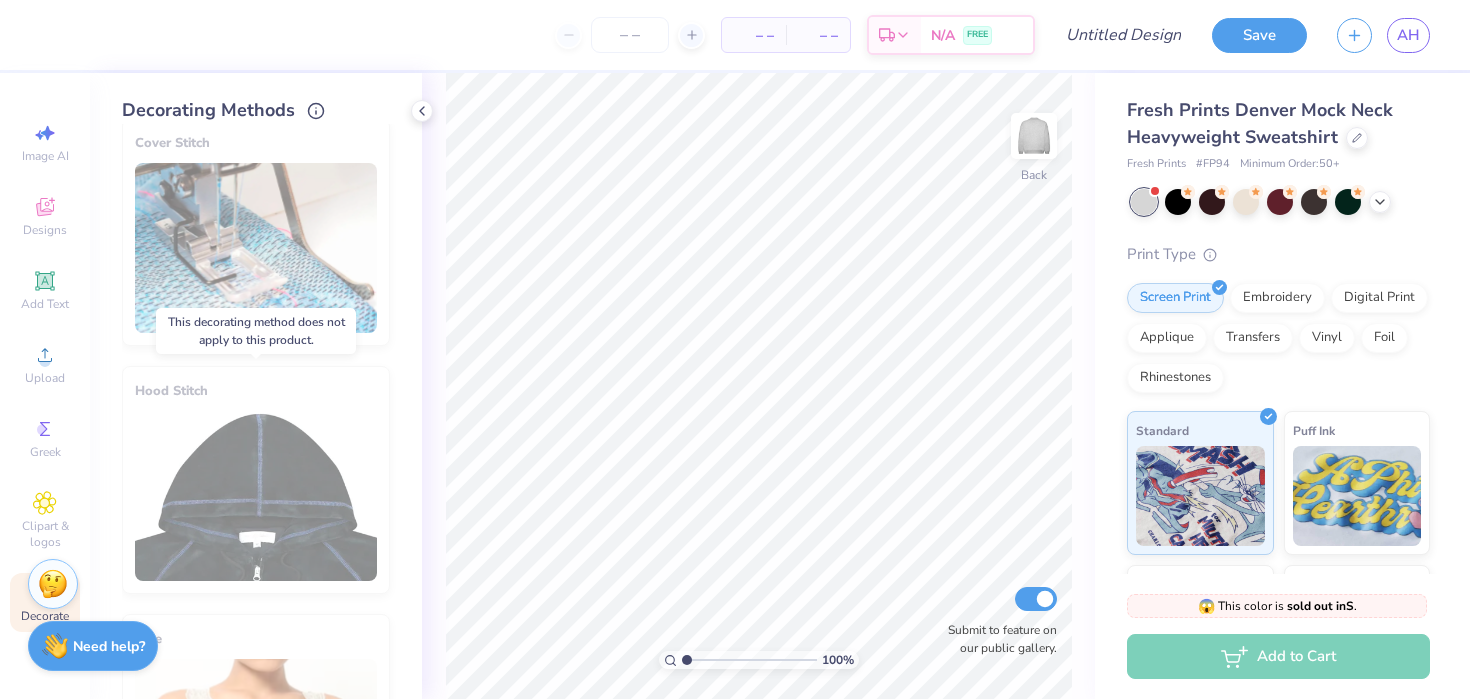 click on "Hood Stitch" at bounding box center [256, 480] 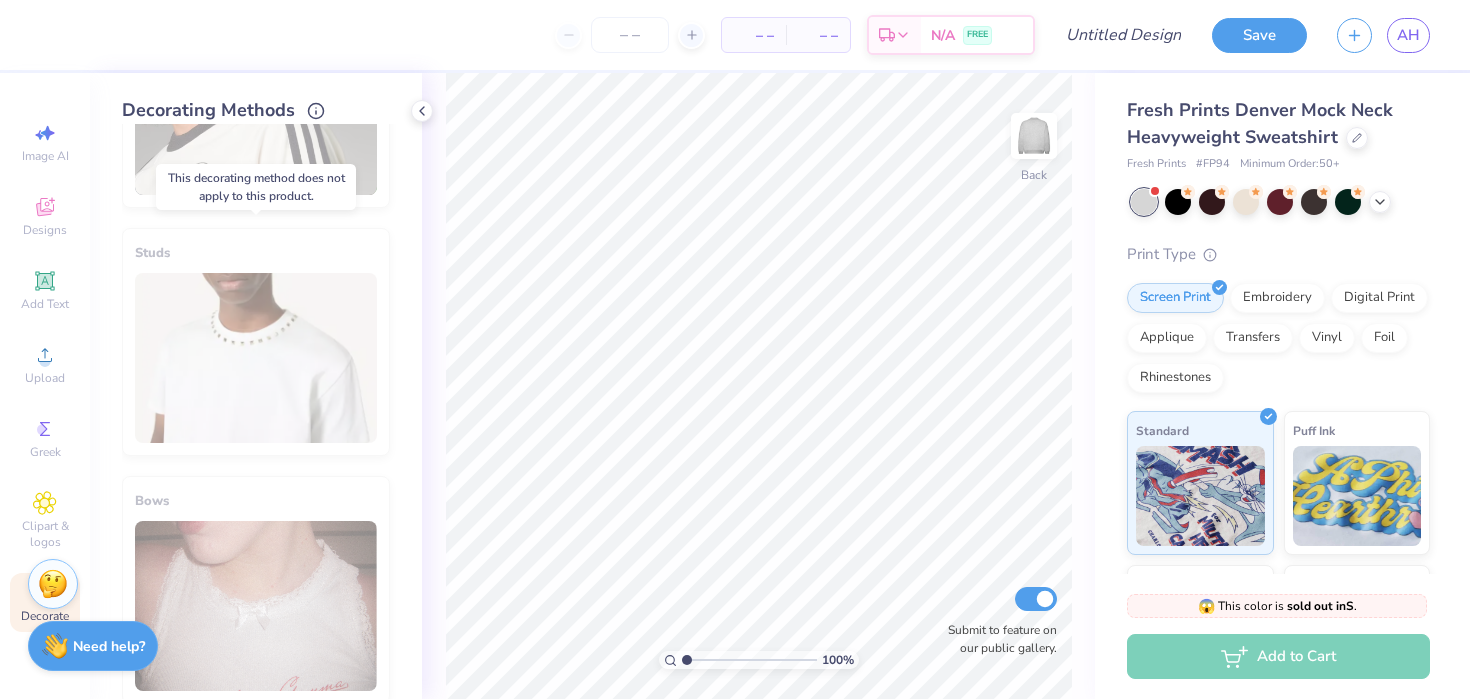 scroll, scrollTop: 910, scrollLeft: 0, axis: vertical 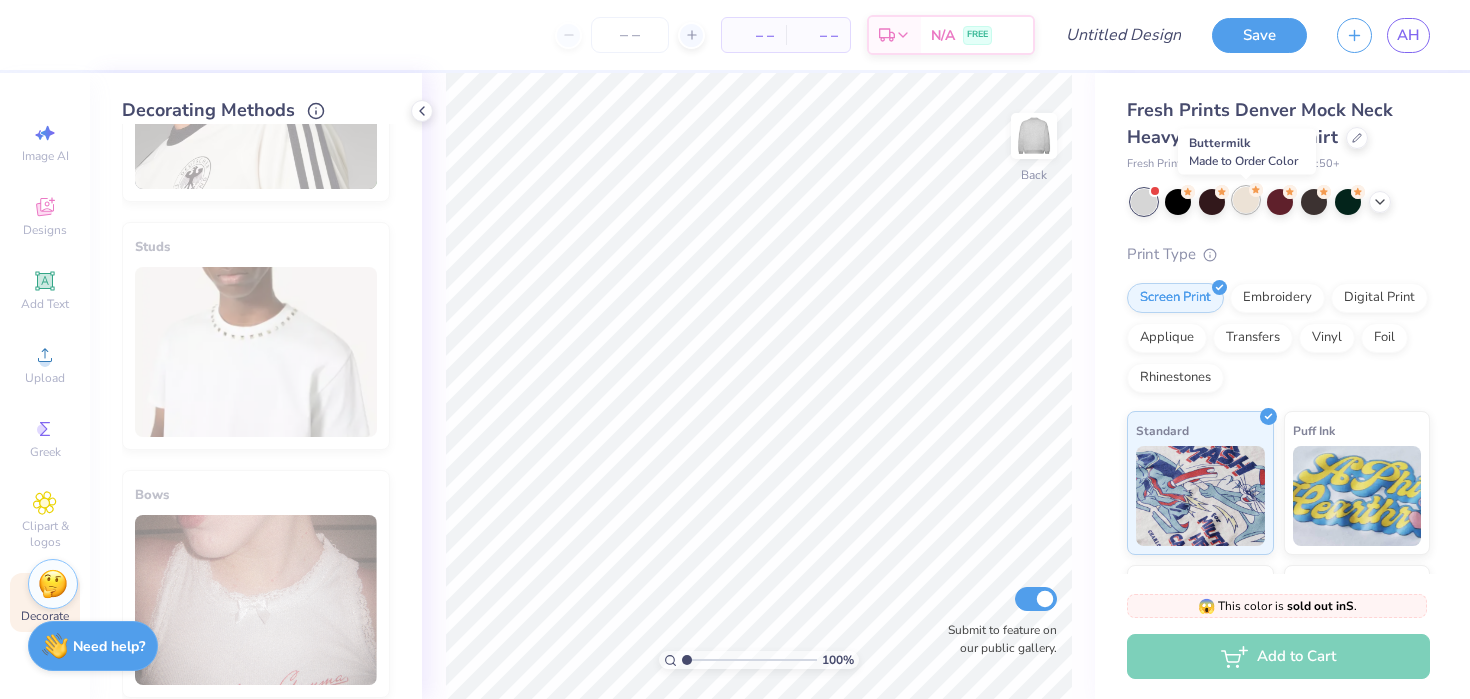 click at bounding box center [1246, 200] 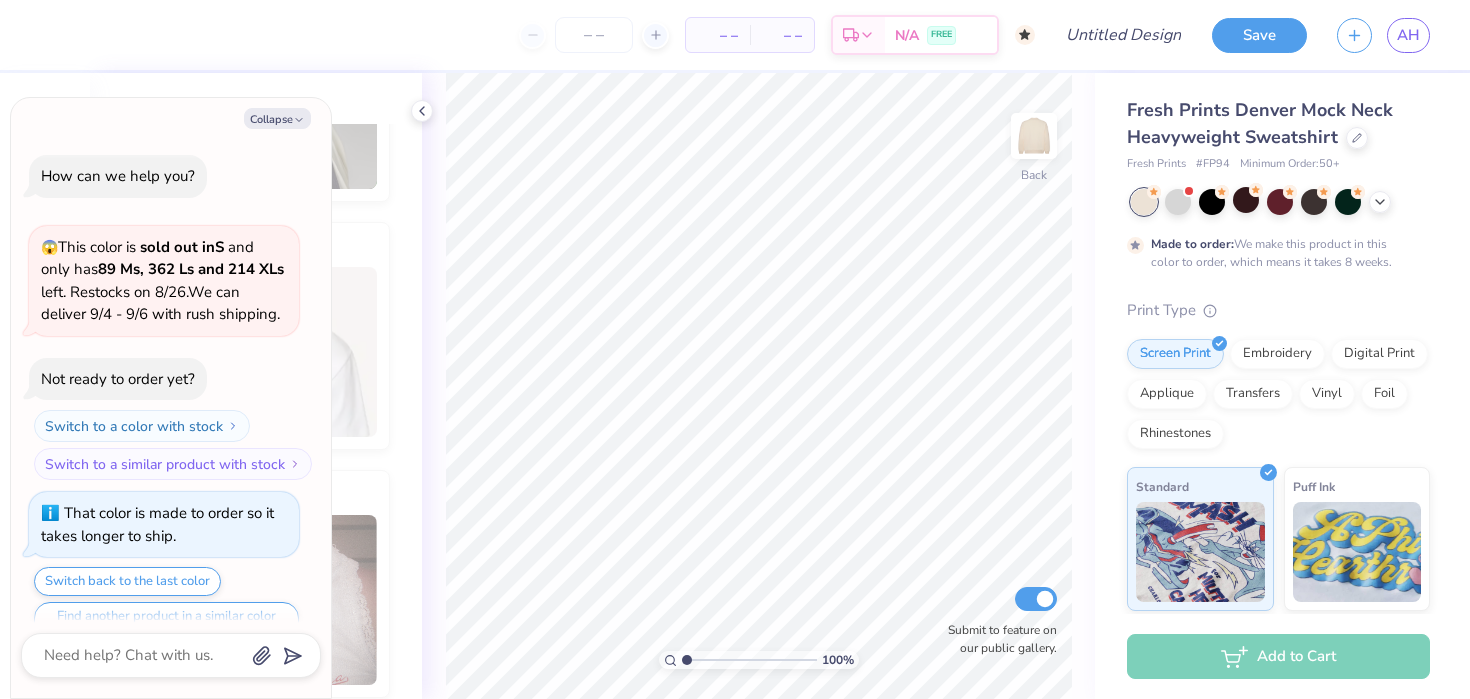 scroll, scrollTop: 39, scrollLeft: 0, axis: vertical 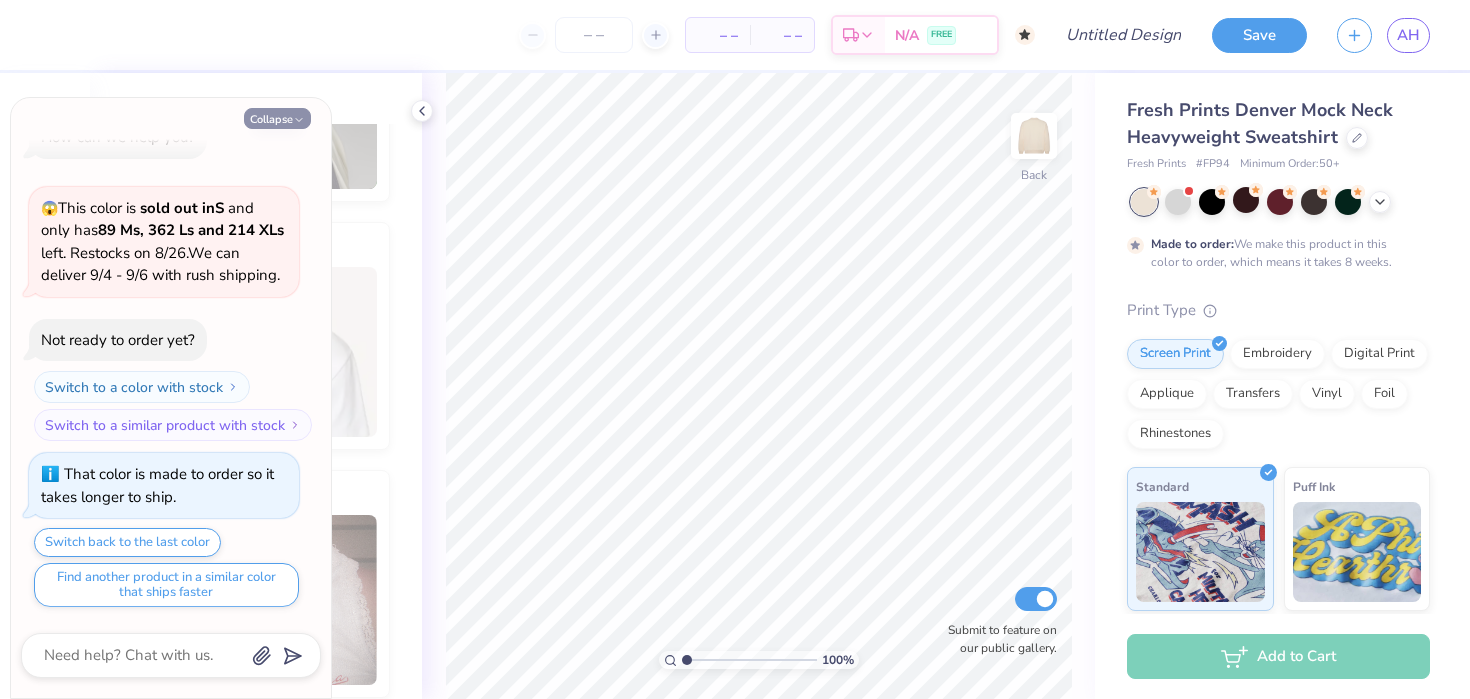 click on "Collapse" at bounding box center (277, 118) 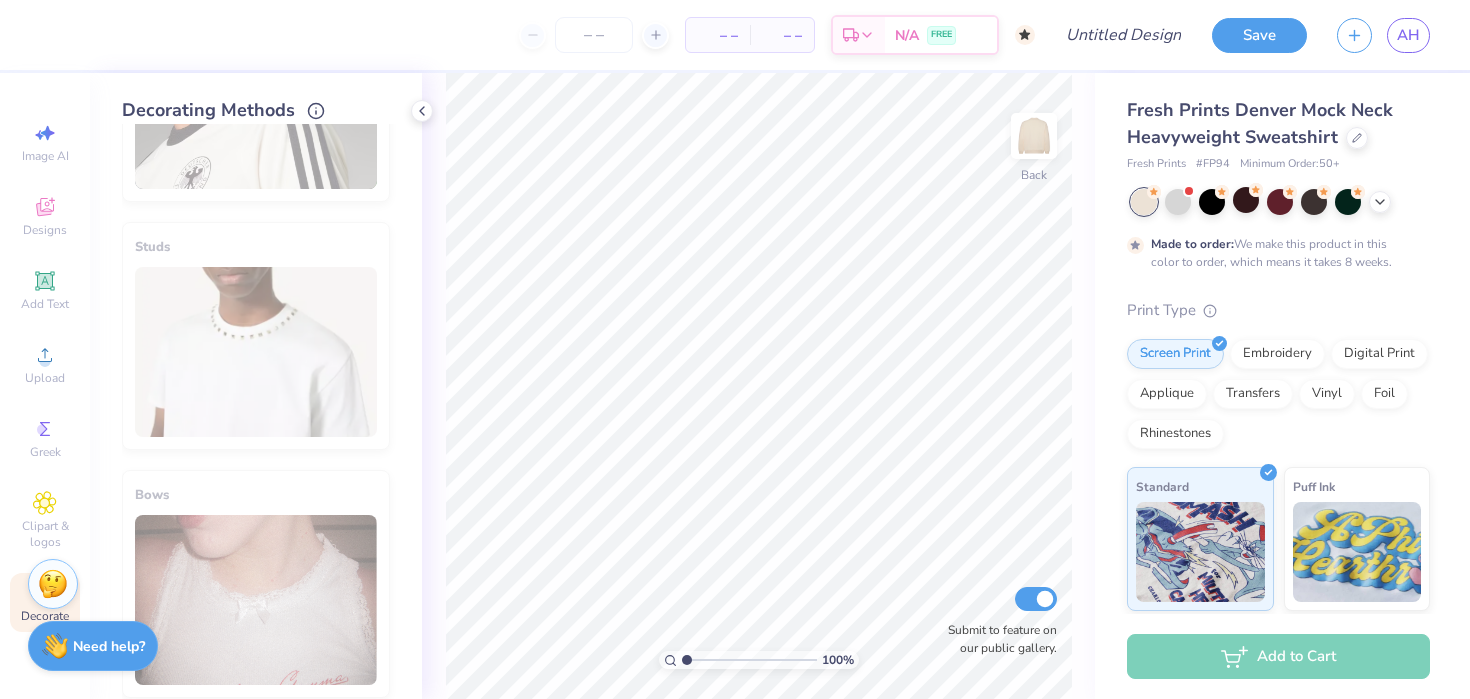click on "Stripes" at bounding box center [256, 88] 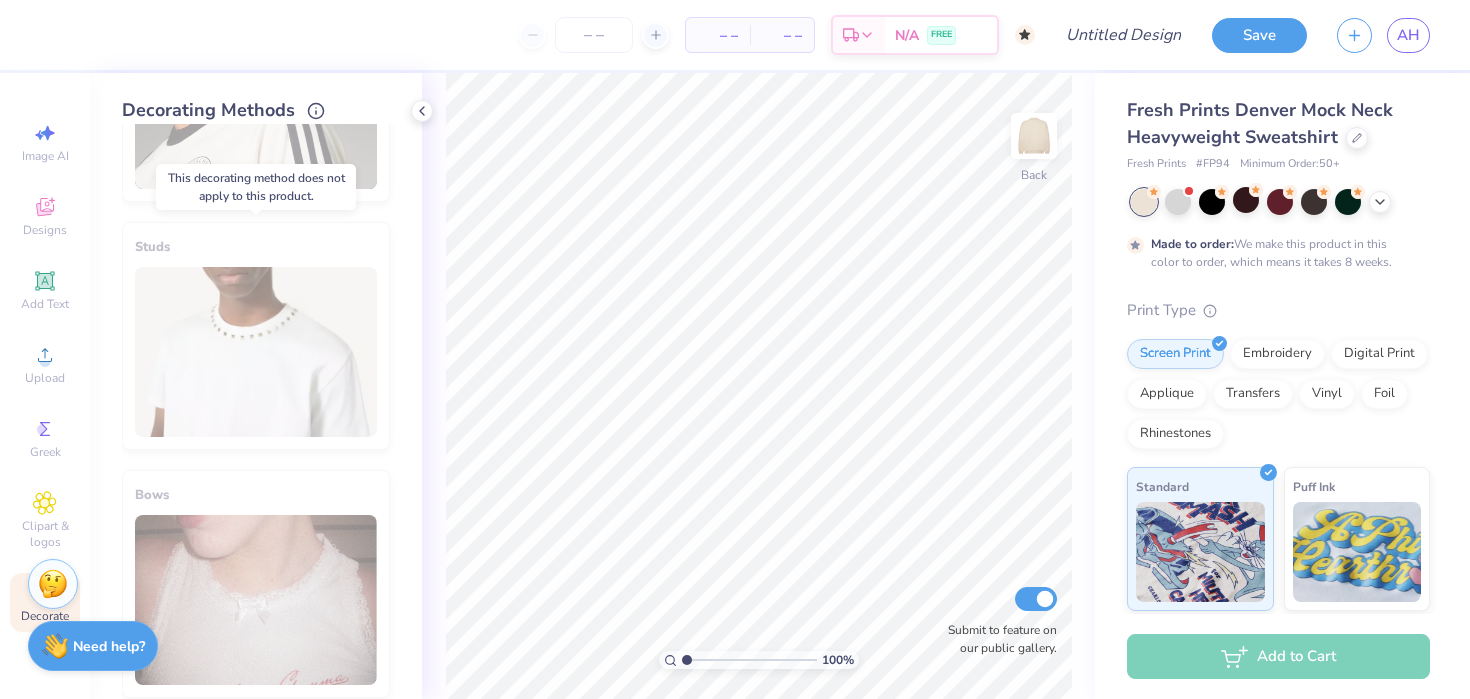 click on "Studs" at bounding box center (256, 336) 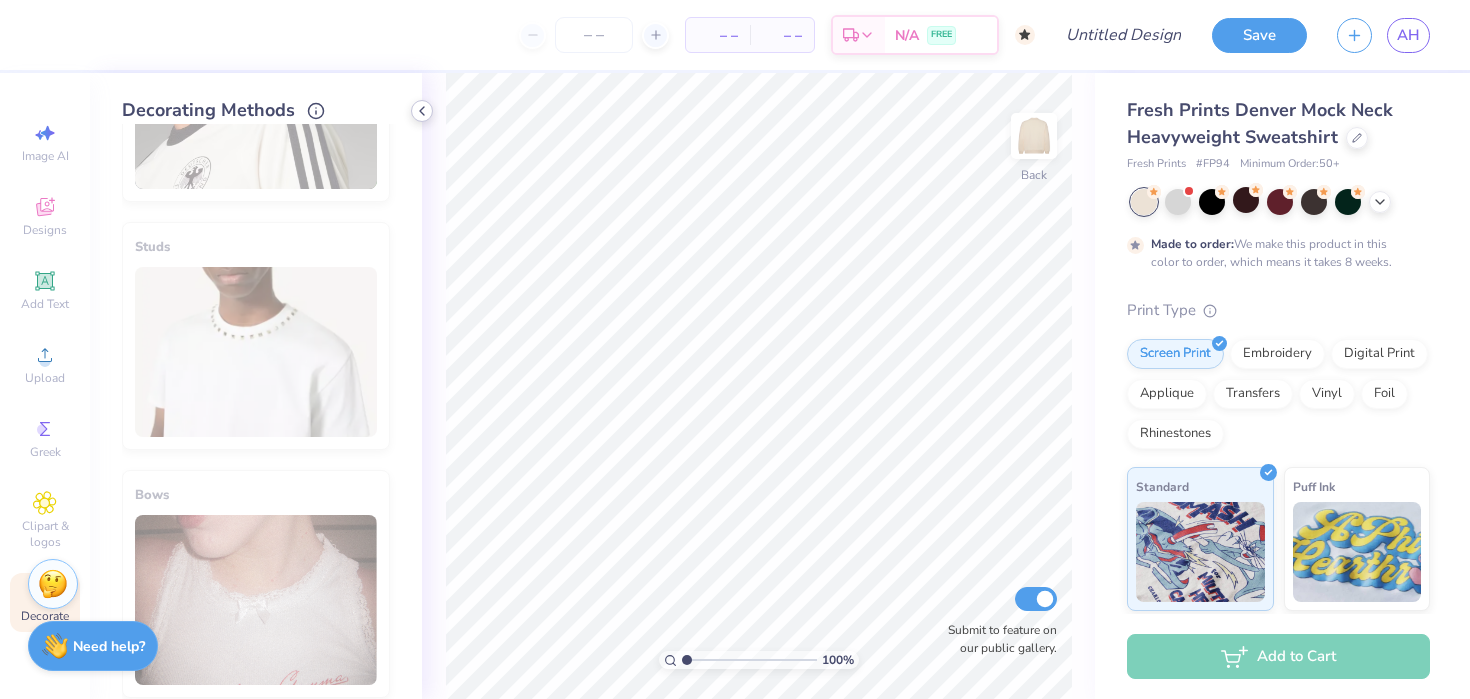 click 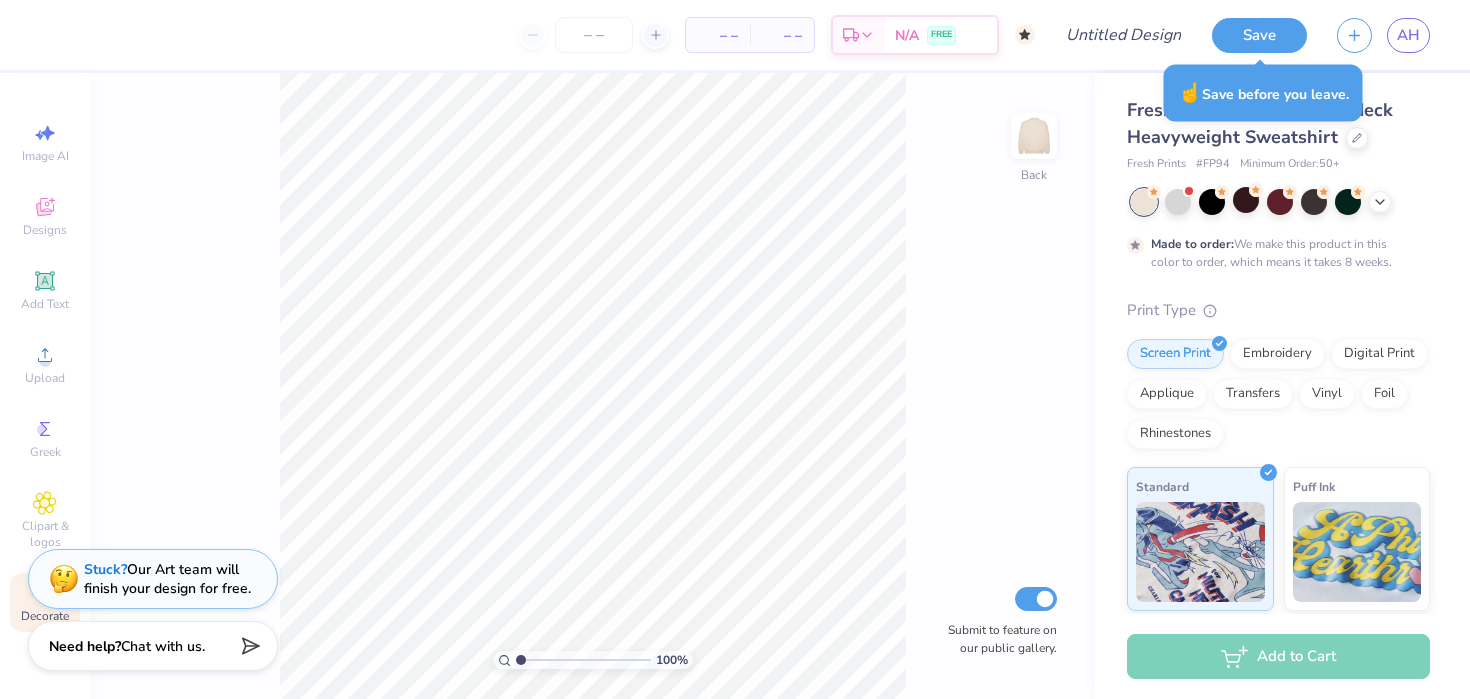 click on "Fresh Prints Denver Mock Neck Heavyweight Sweatshirt Fresh Prints # FP94 Minimum Order:  50 +   Made to order:  We make this product in this color to order, which means it takes 8 weeks. Print Type Screen Print Embroidery Digital Print Applique Transfers Vinyl Foil Rhinestones Standard Puff Ink Neon Ink Metallic & Glitter Ink Glow in the Dark Ink Water based Ink" at bounding box center [1282, 496] 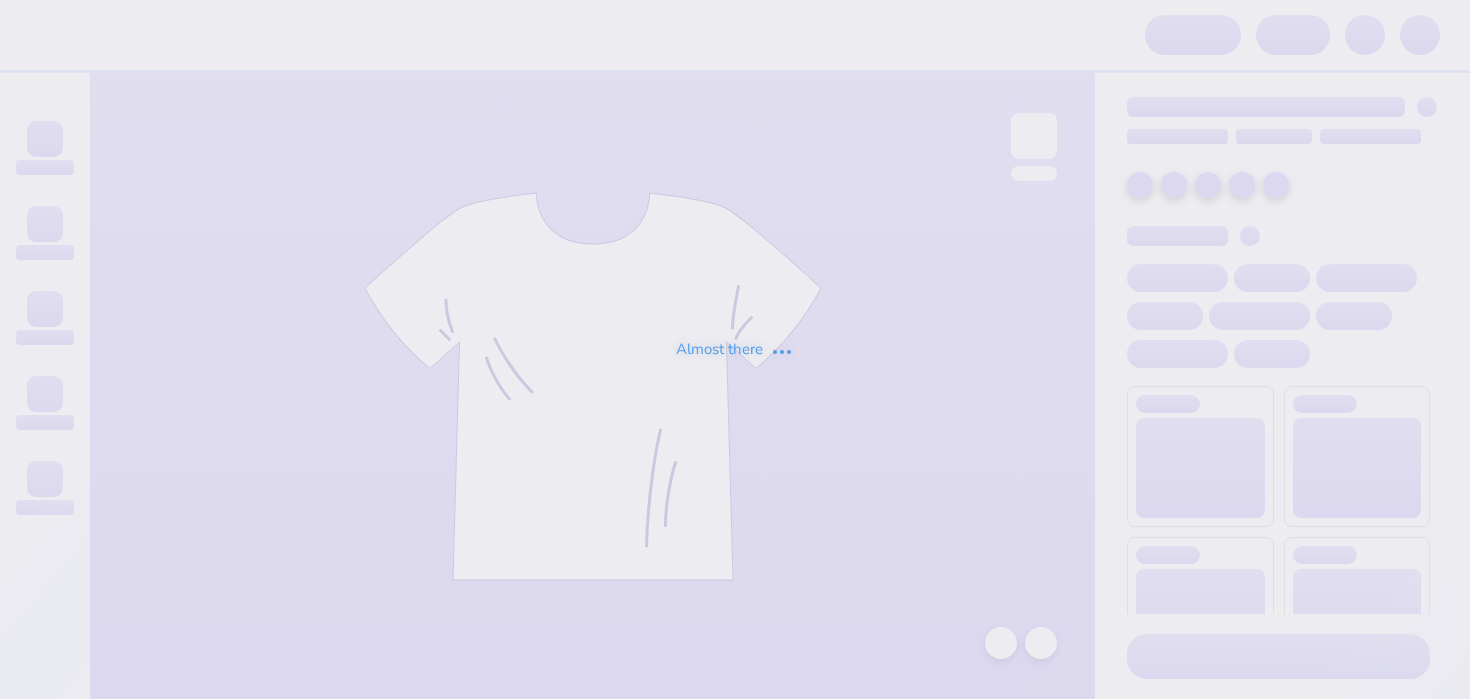 scroll, scrollTop: 0, scrollLeft: 0, axis: both 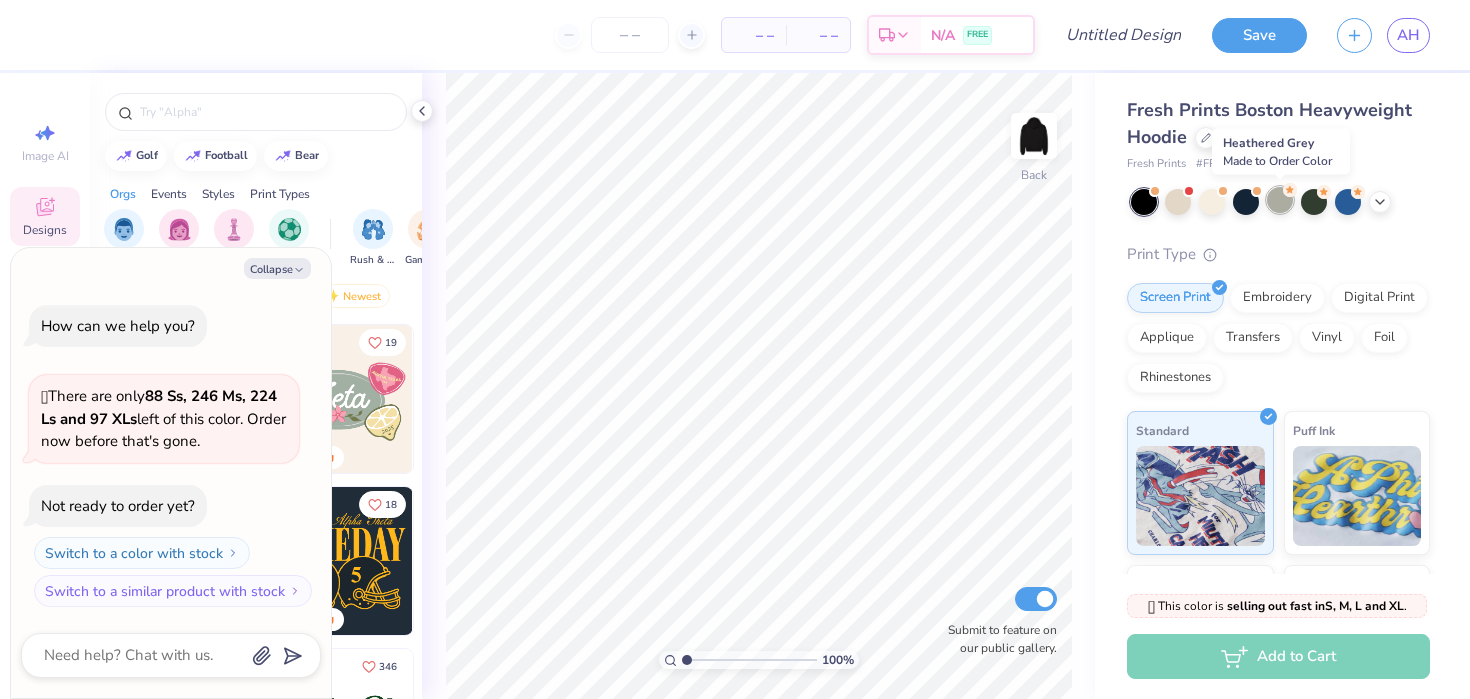 click at bounding box center [1280, 200] 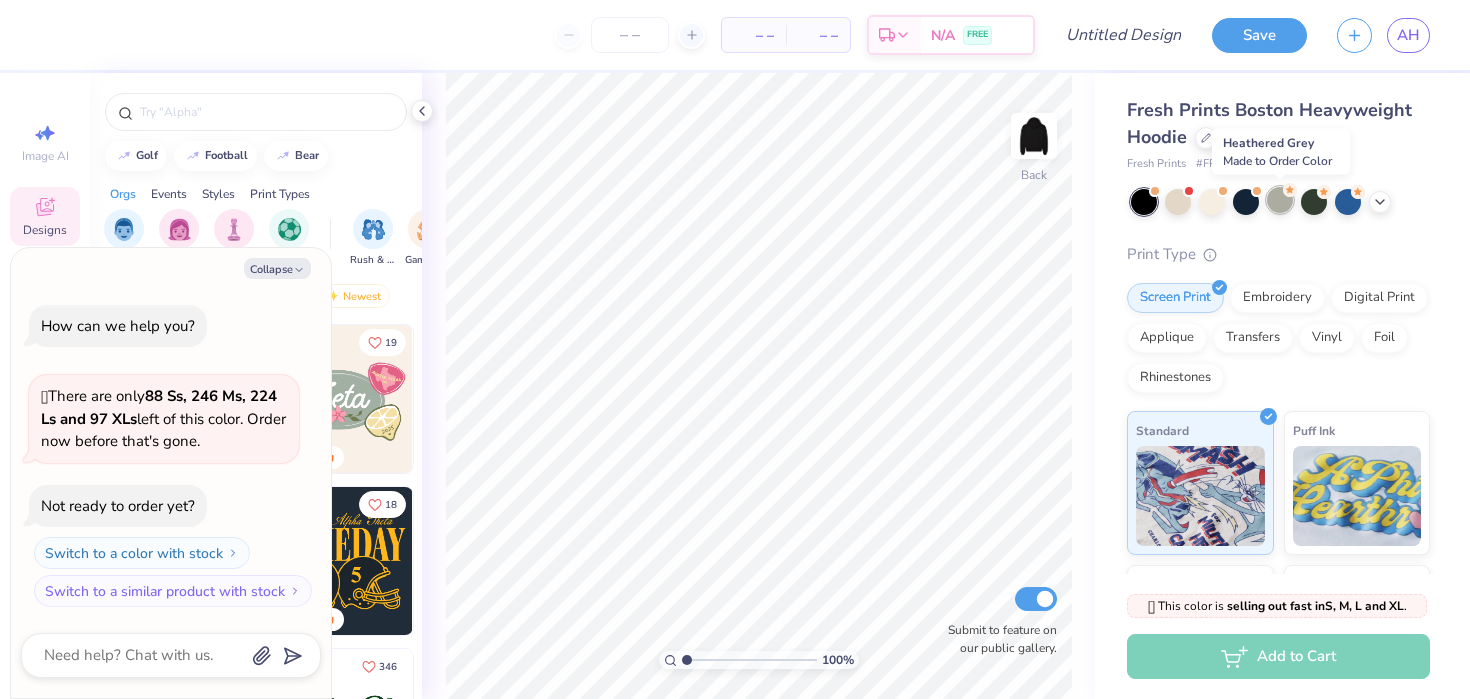 scroll, scrollTop: 16, scrollLeft: 0, axis: vertical 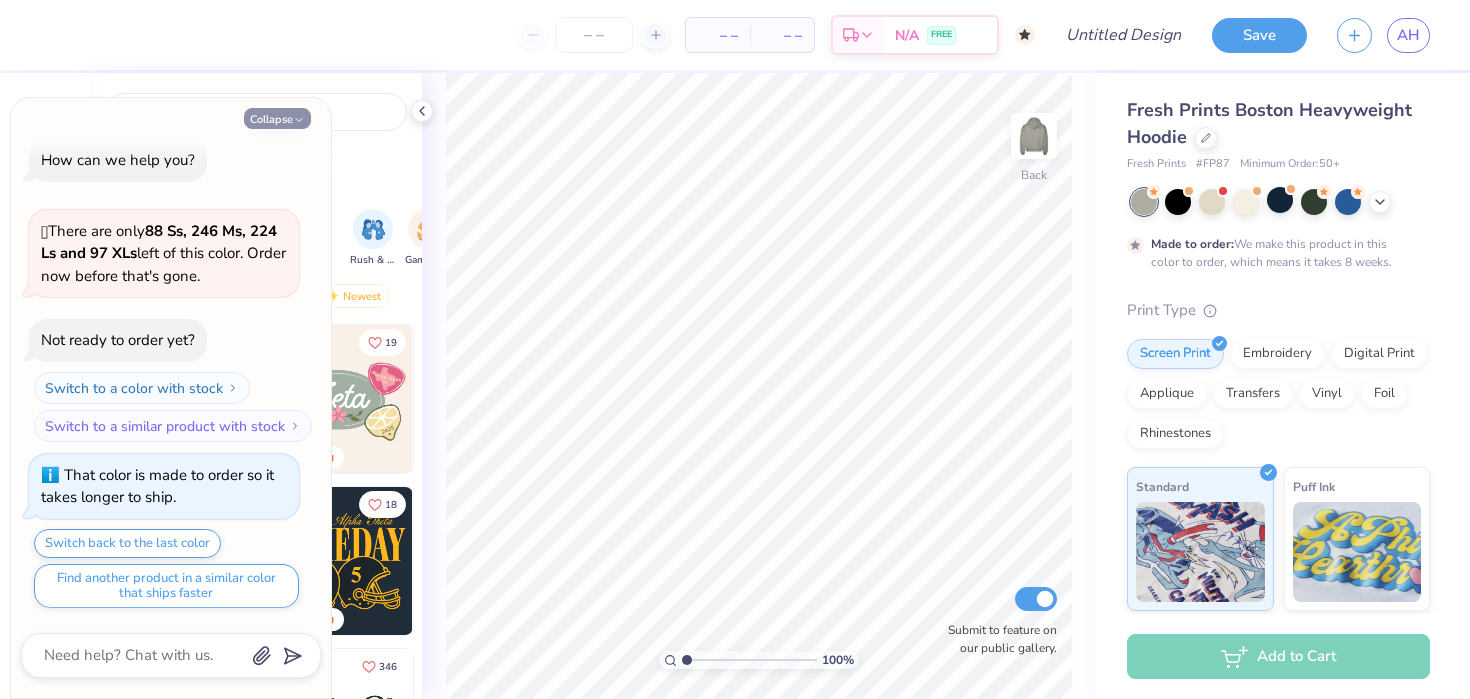 click on "Collapse" at bounding box center [277, 118] 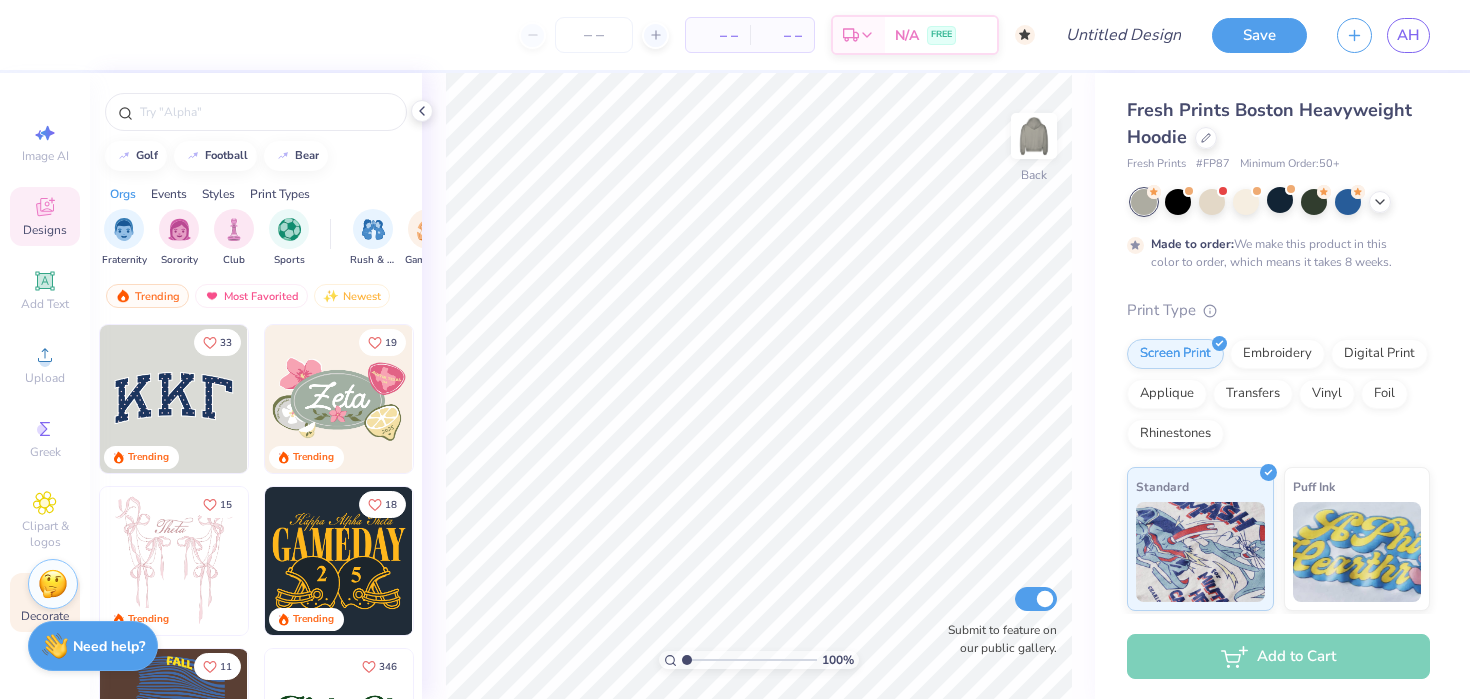 click on "Decorate" at bounding box center [45, 616] 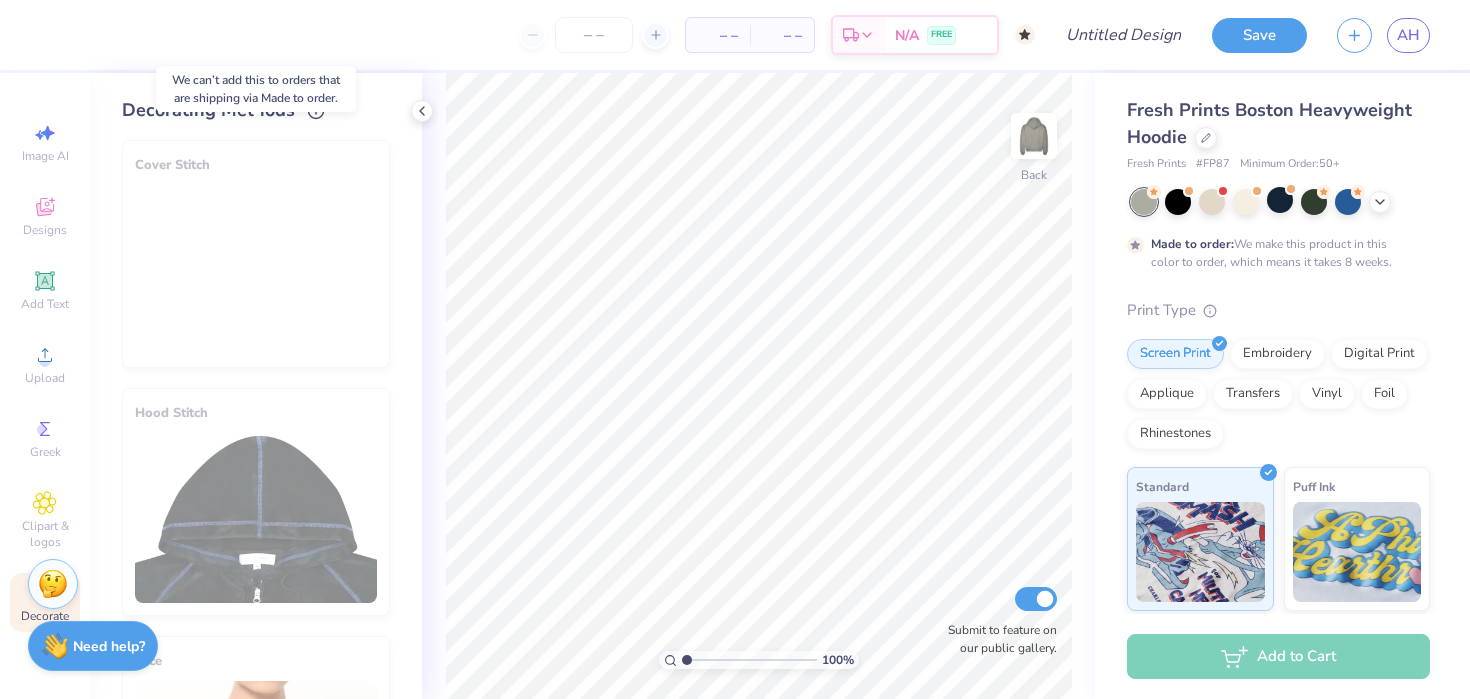 scroll, scrollTop: 67, scrollLeft: 0, axis: vertical 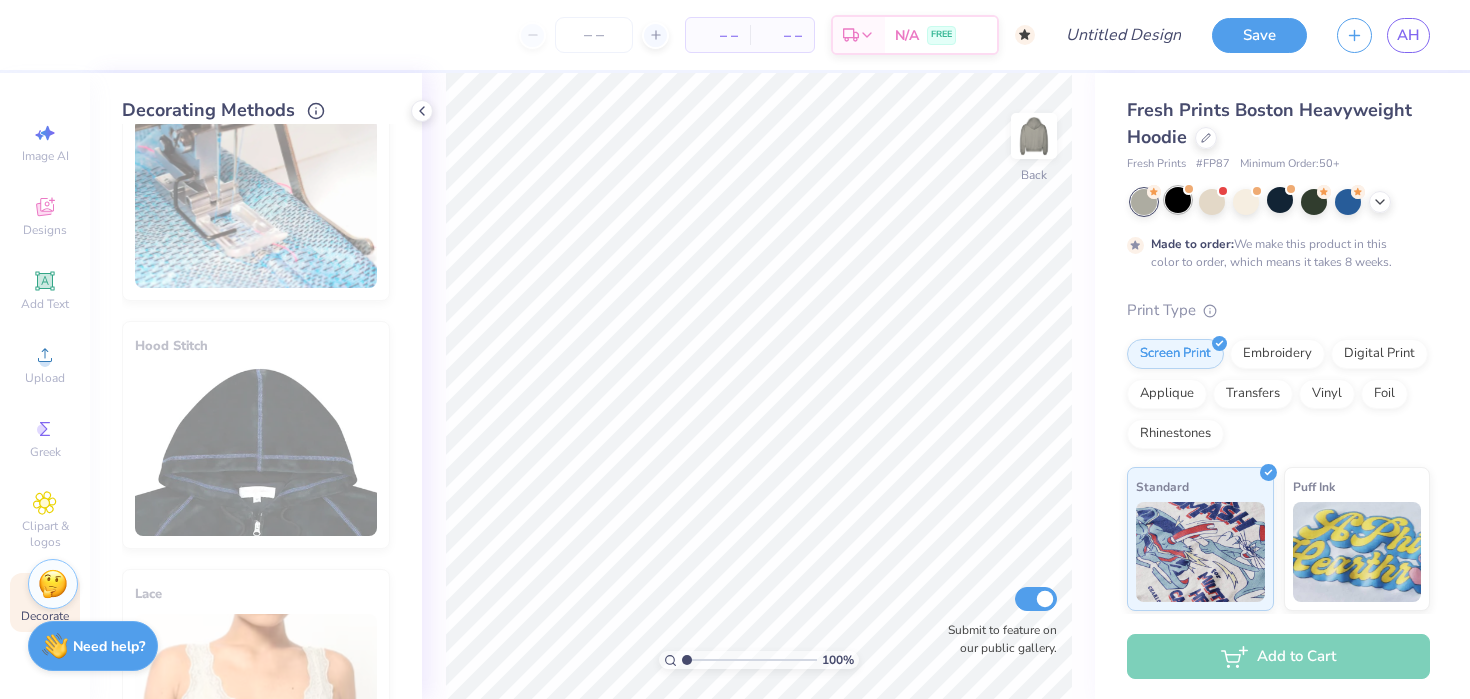 click at bounding box center (1178, 200) 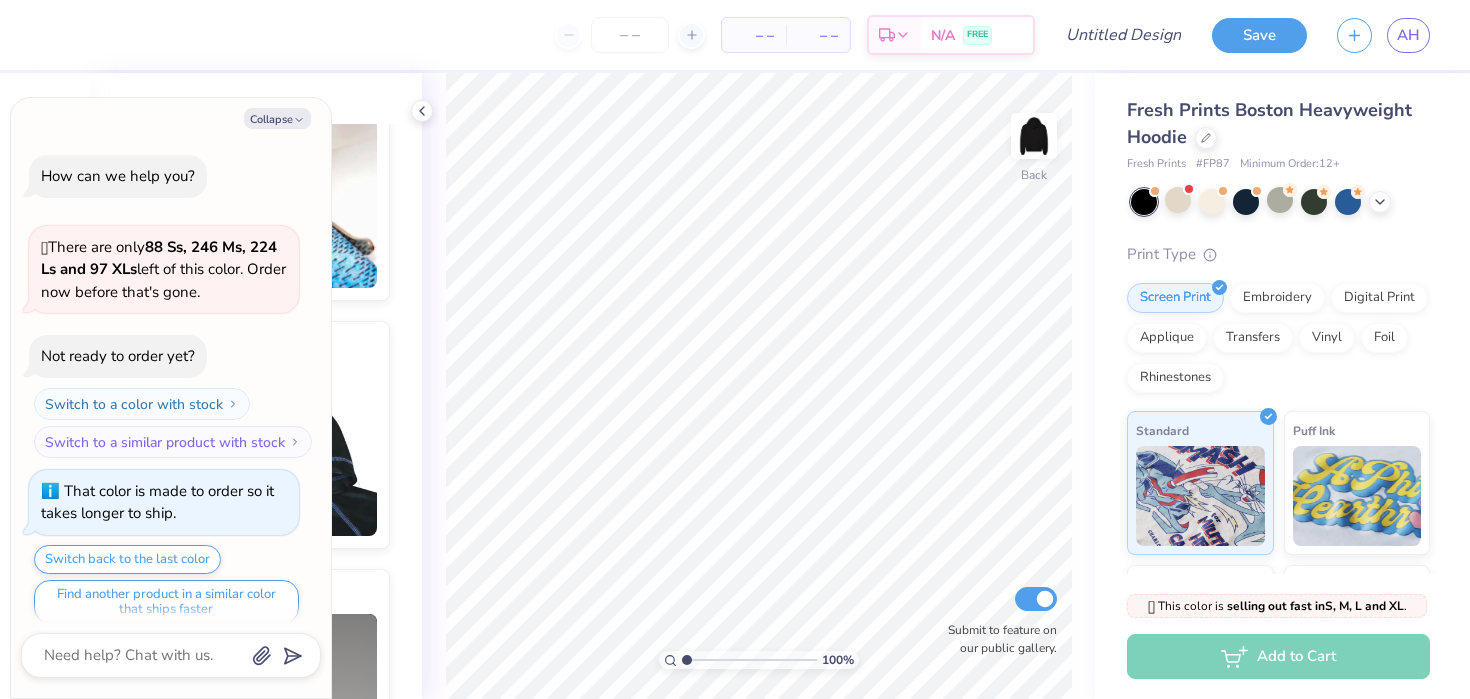 scroll, scrollTop: 376, scrollLeft: 0, axis: vertical 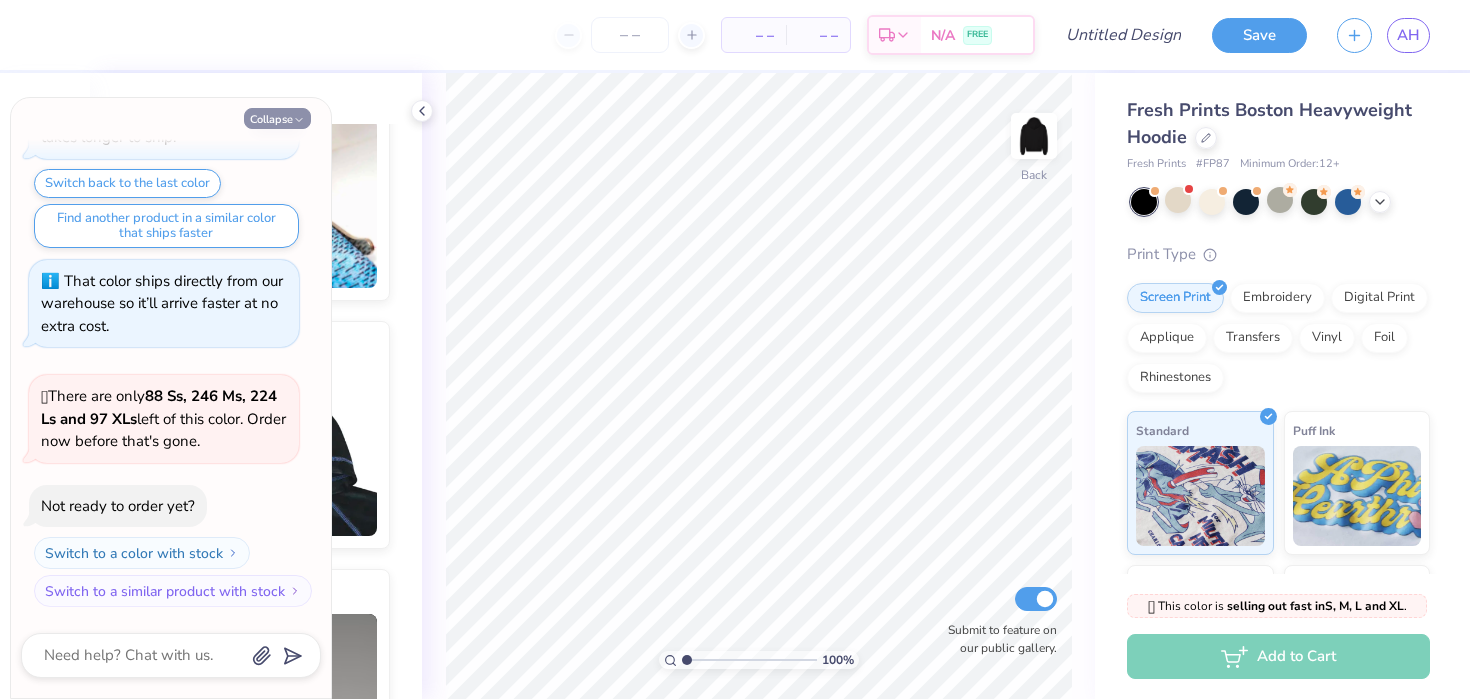 click on "Collapse" at bounding box center (277, 118) 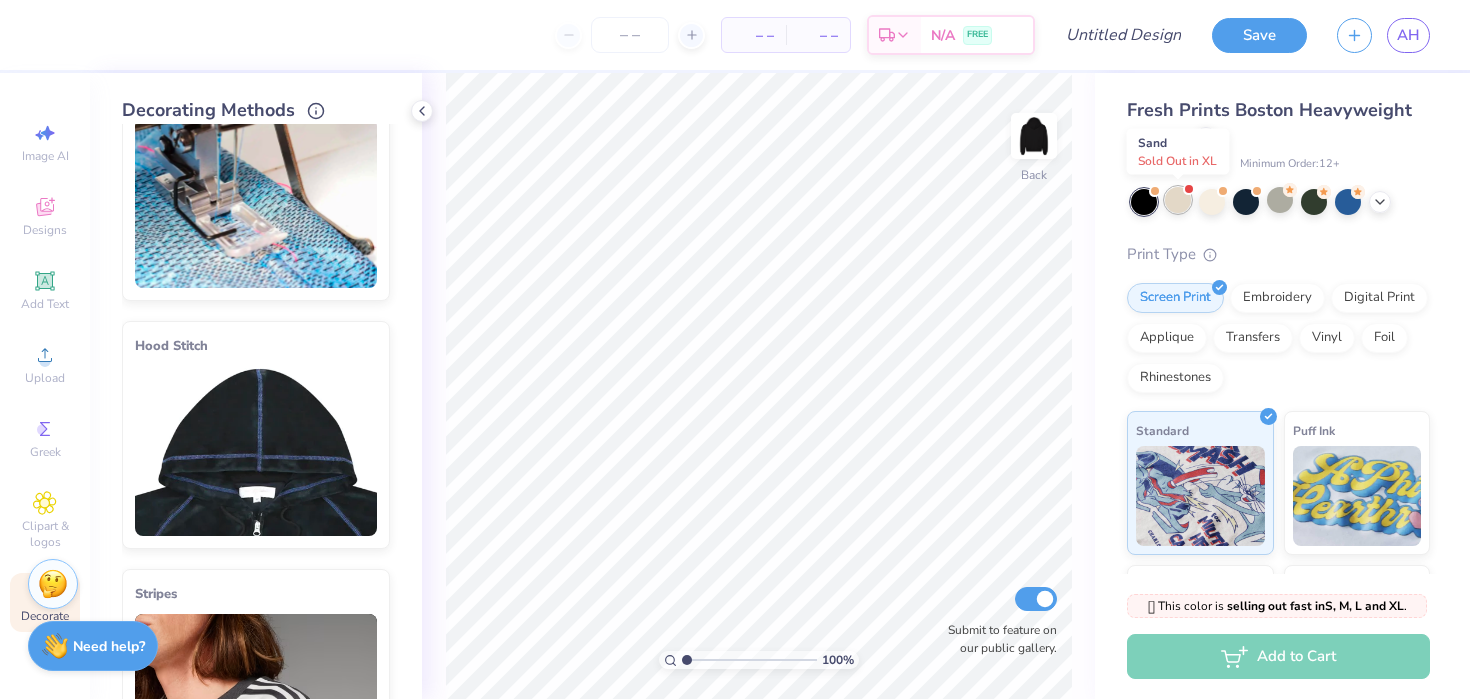 click at bounding box center (1178, 200) 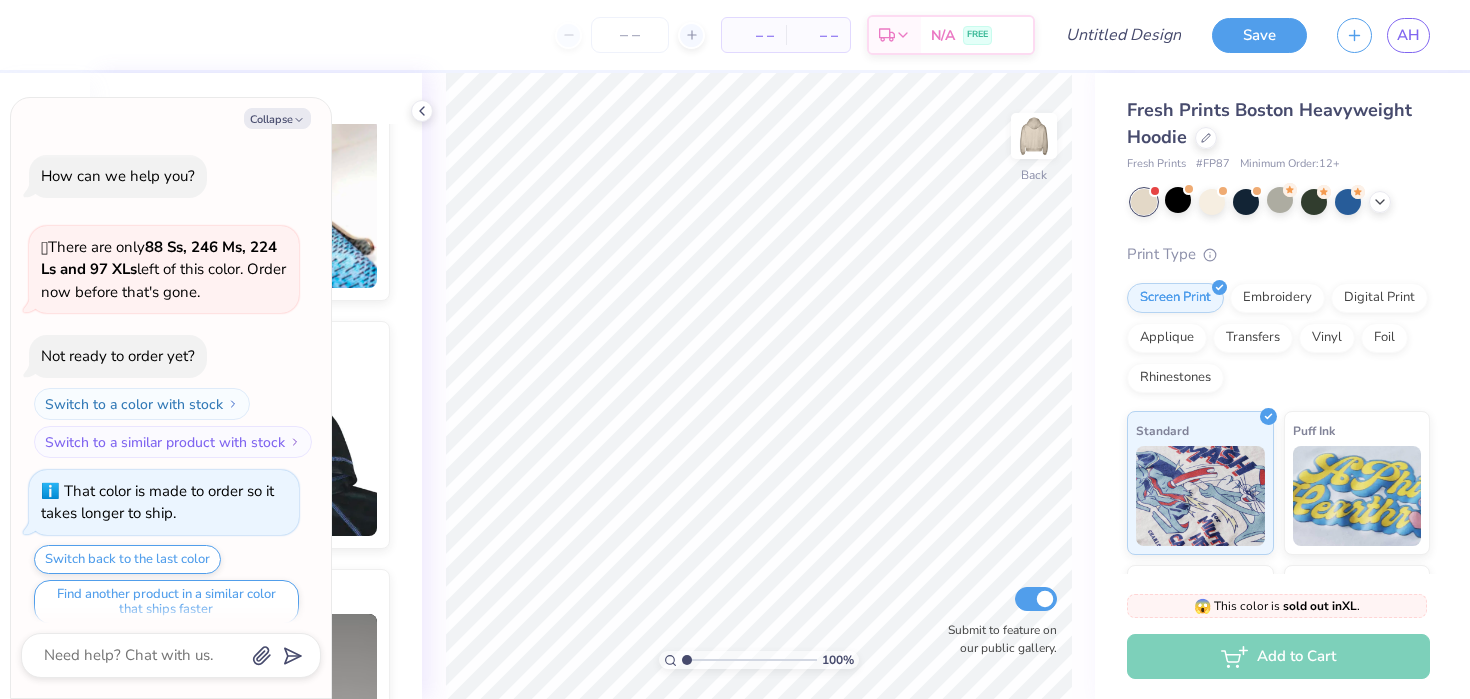 scroll, scrollTop: 658, scrollLeft: 0, axis: vertical 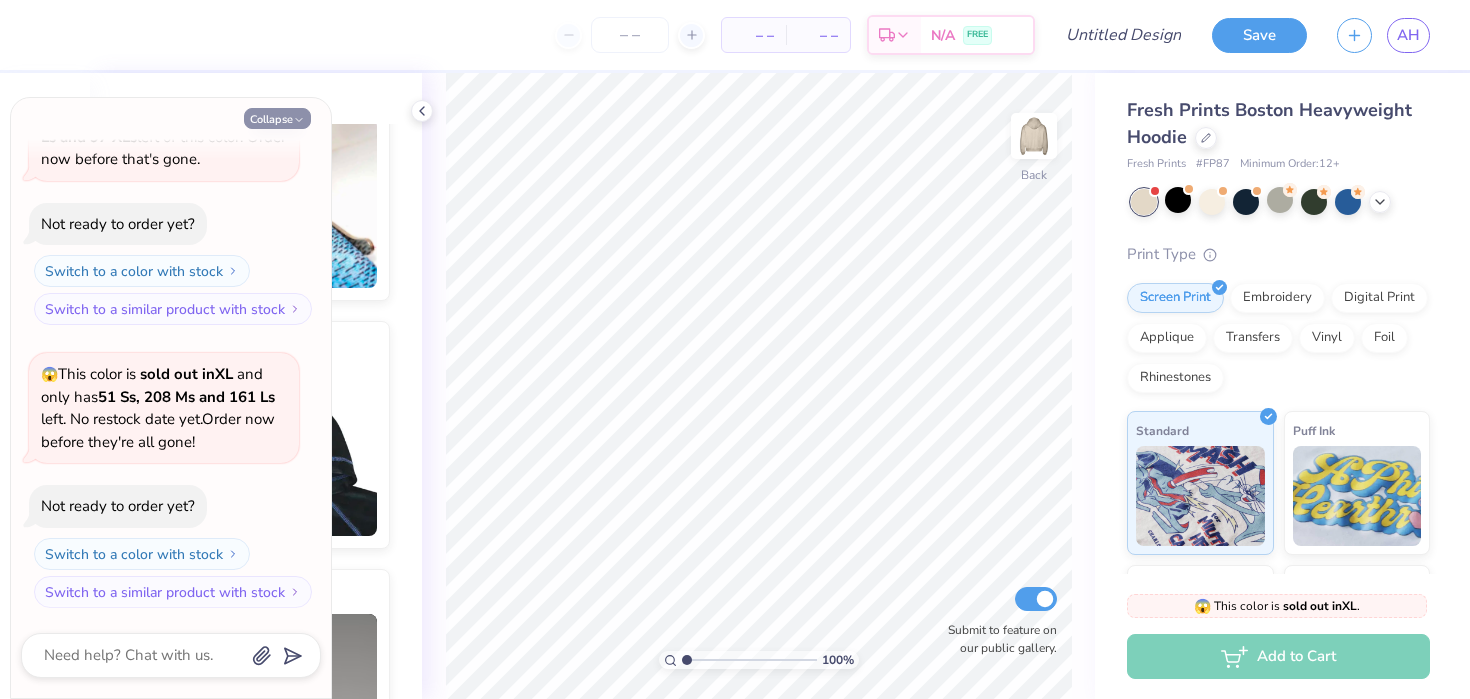 click 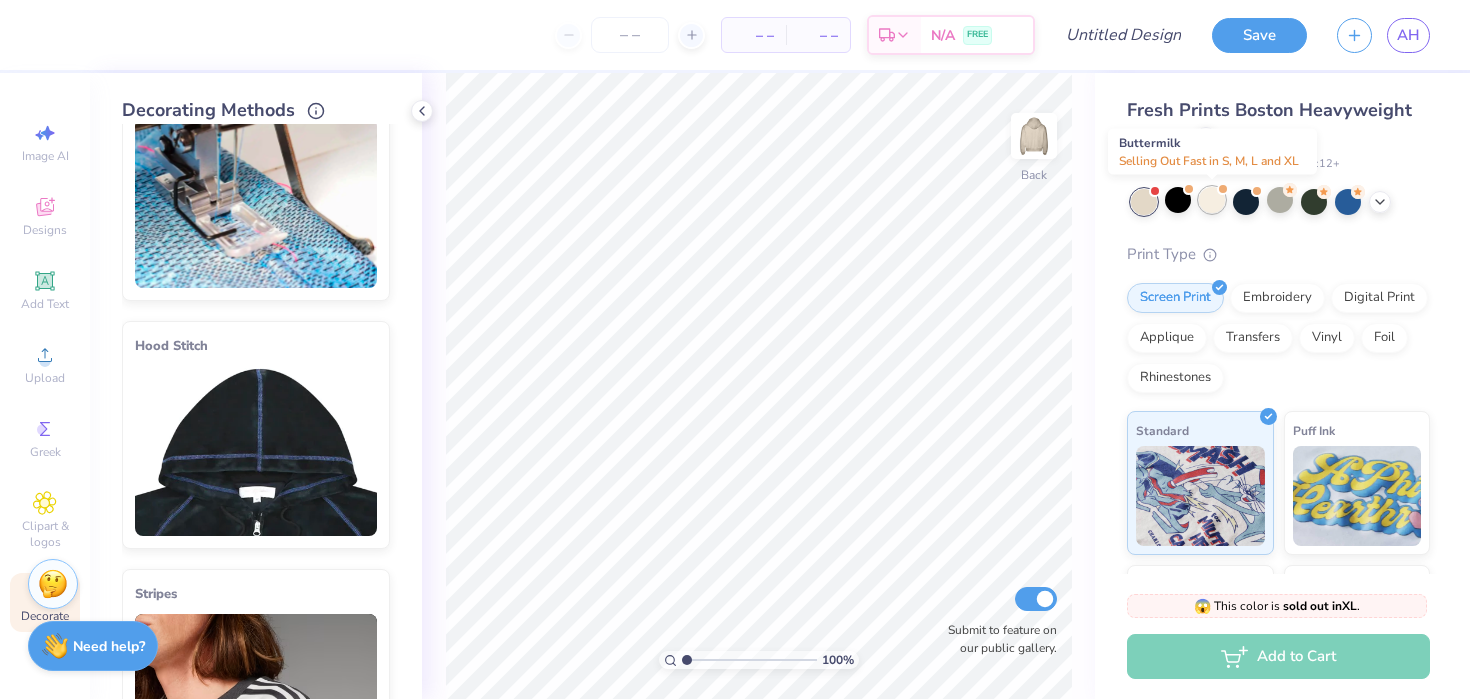 click at bounding box center [1212, 200] 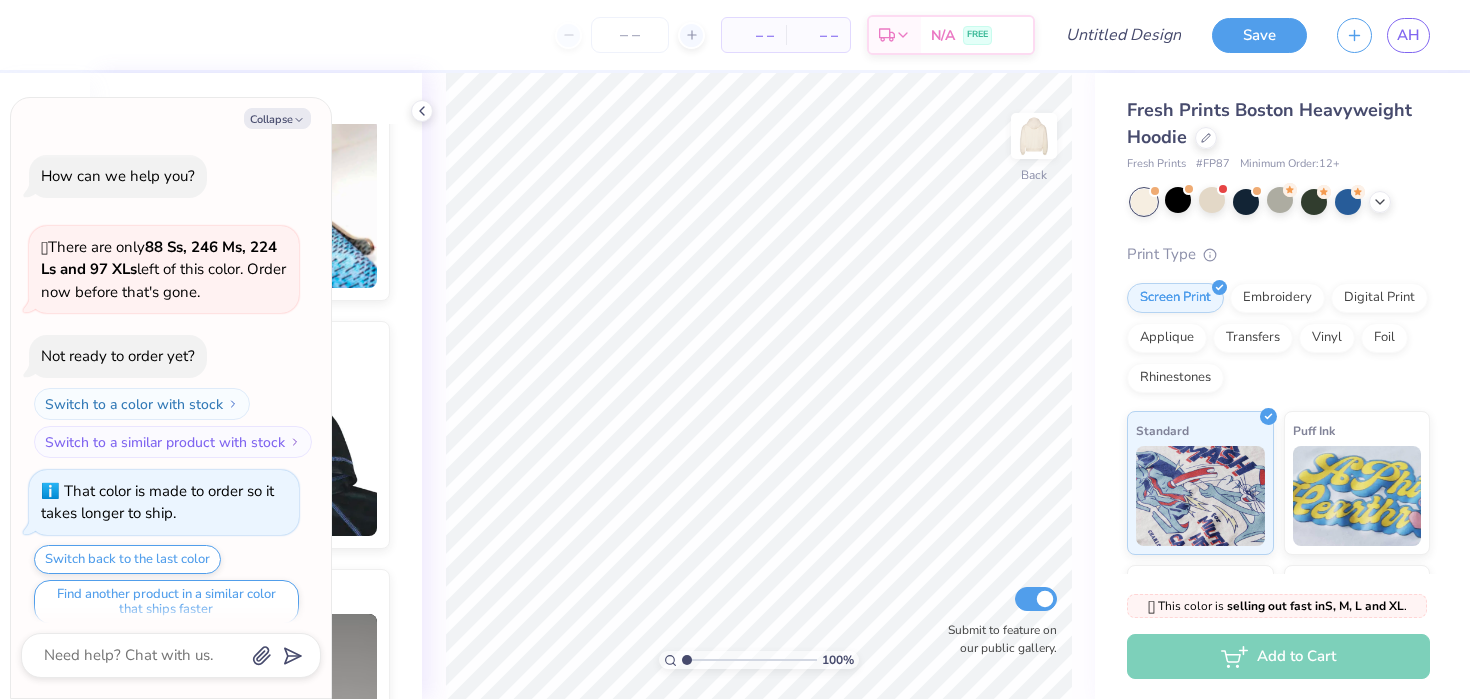 scroll, scrollTop: 918, scrollLeft: 0, axis: vertical 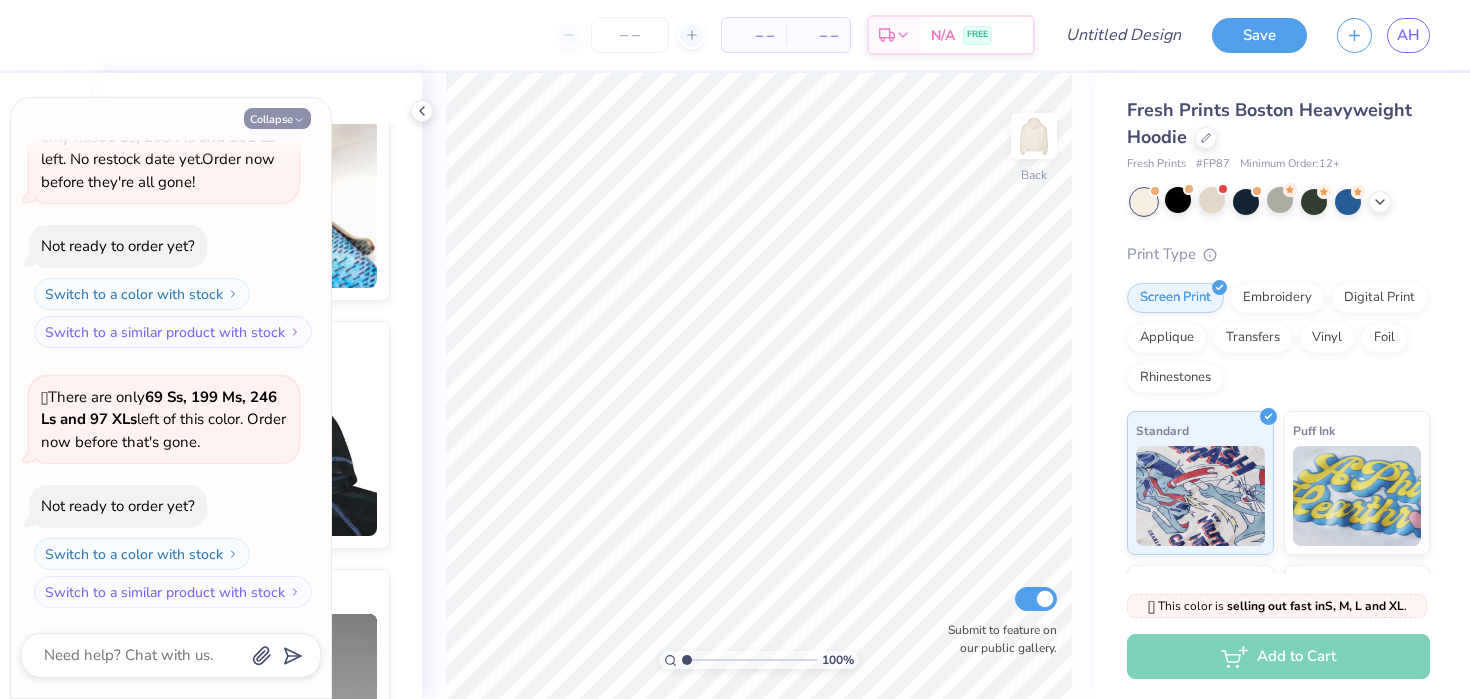 click on "Collapse" at bounding box center (277, 118) 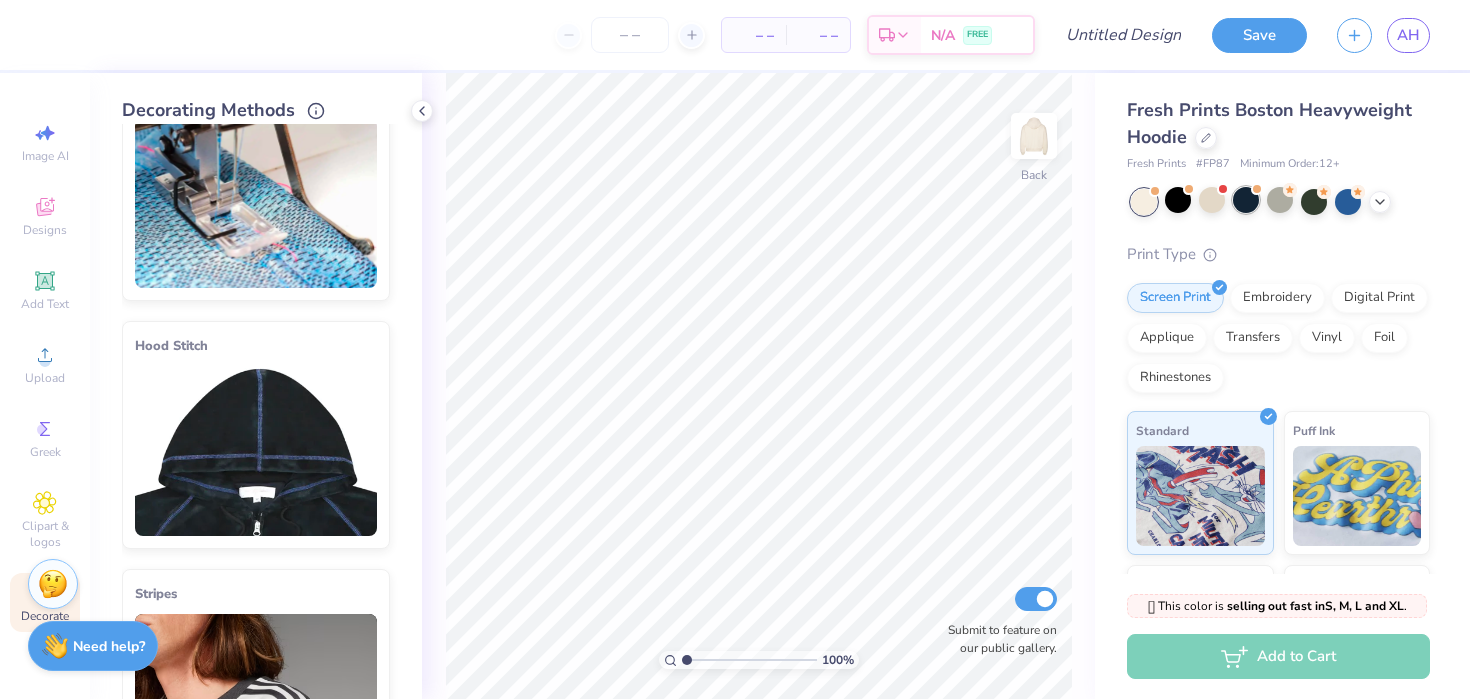 click at bounding box center (1246, 200) 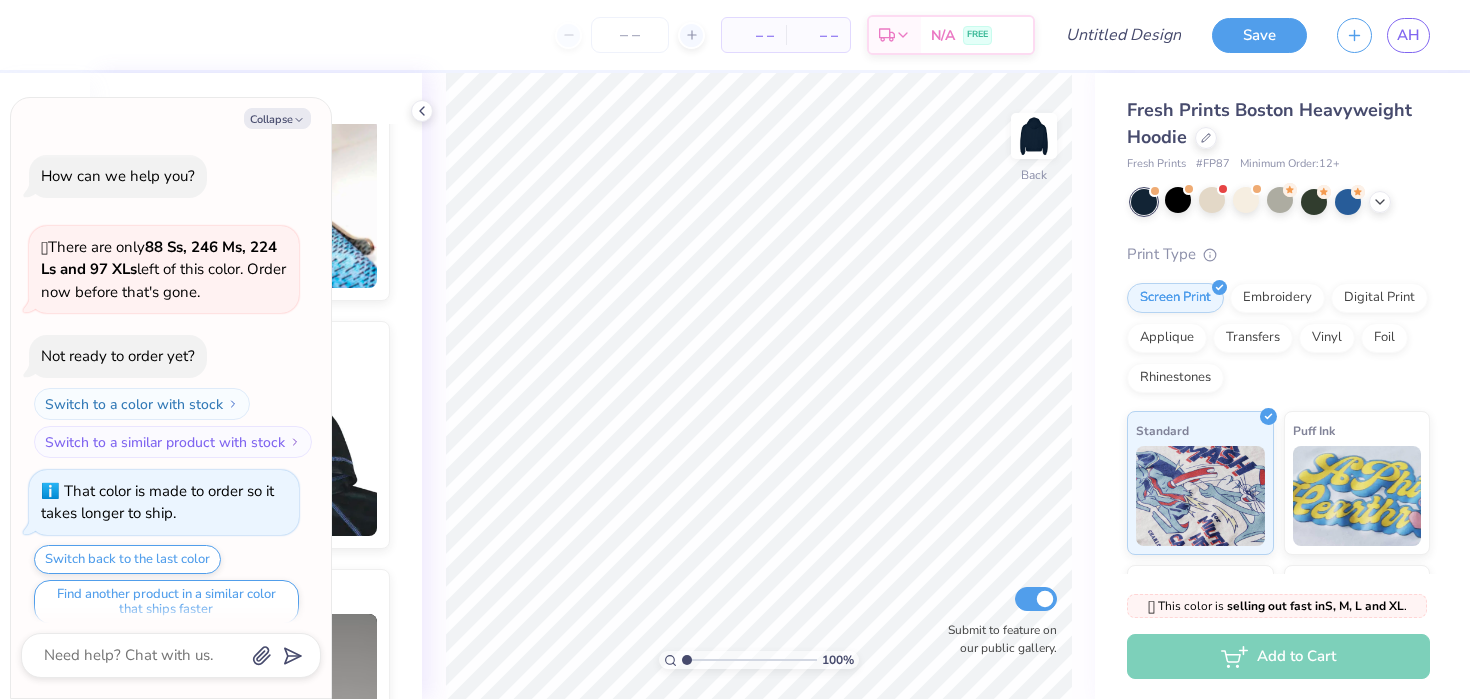 scroll, scrollTop: 1178, scrollLeft: 0, axis: vertical 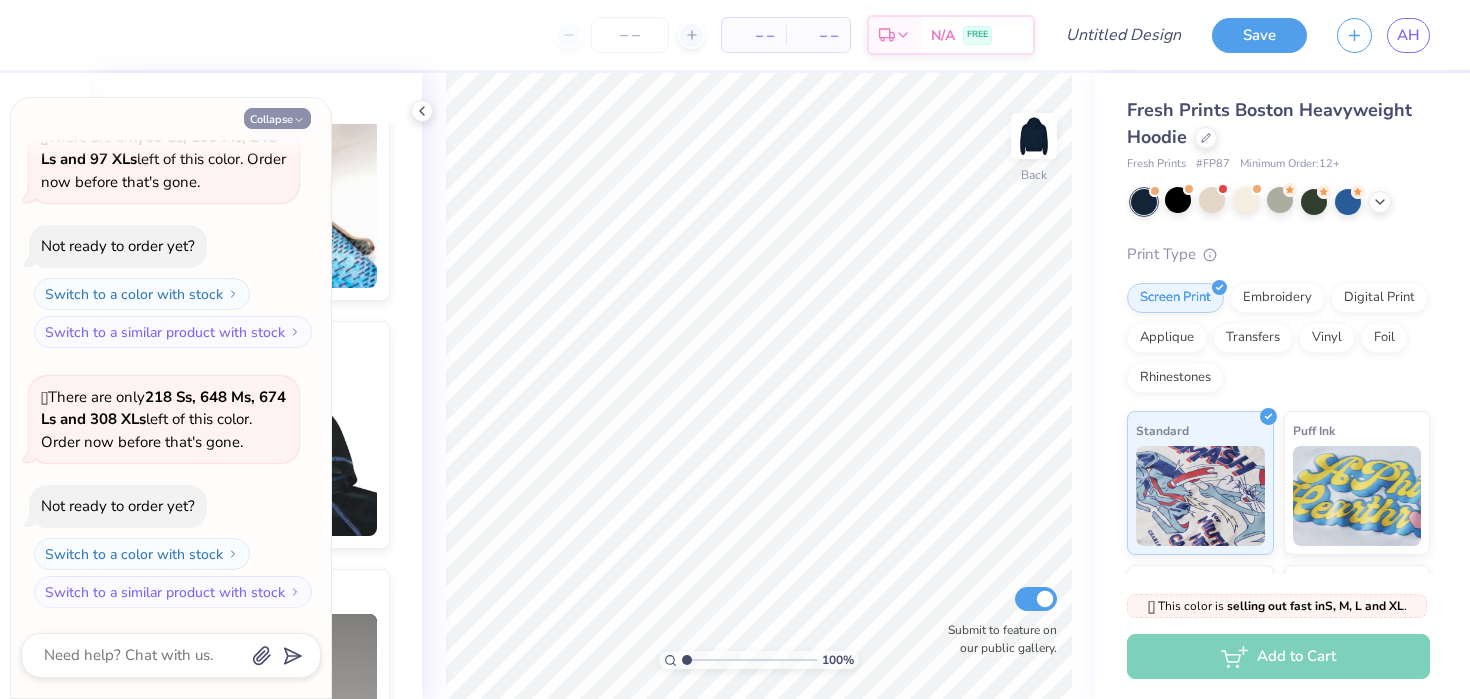 click 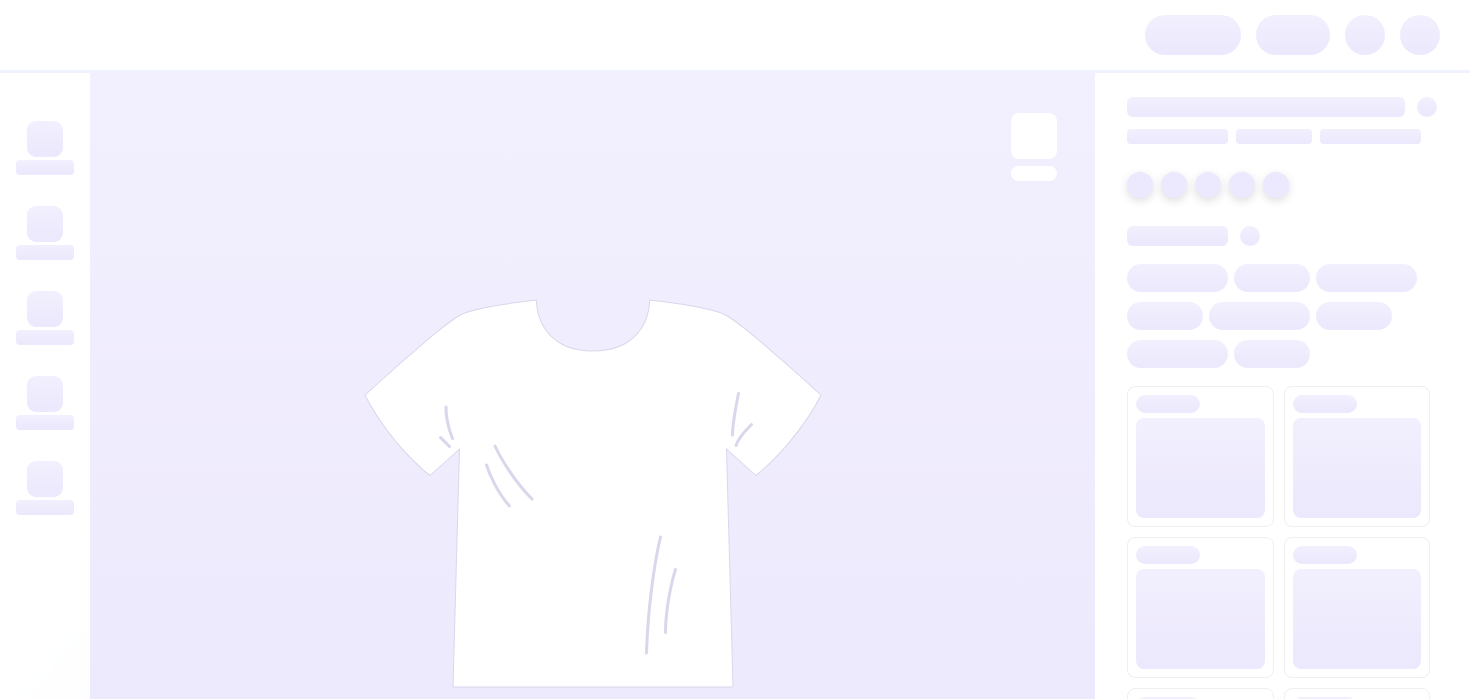 scroll, scrollTop: 0, scrollLeft: 0, axis: both 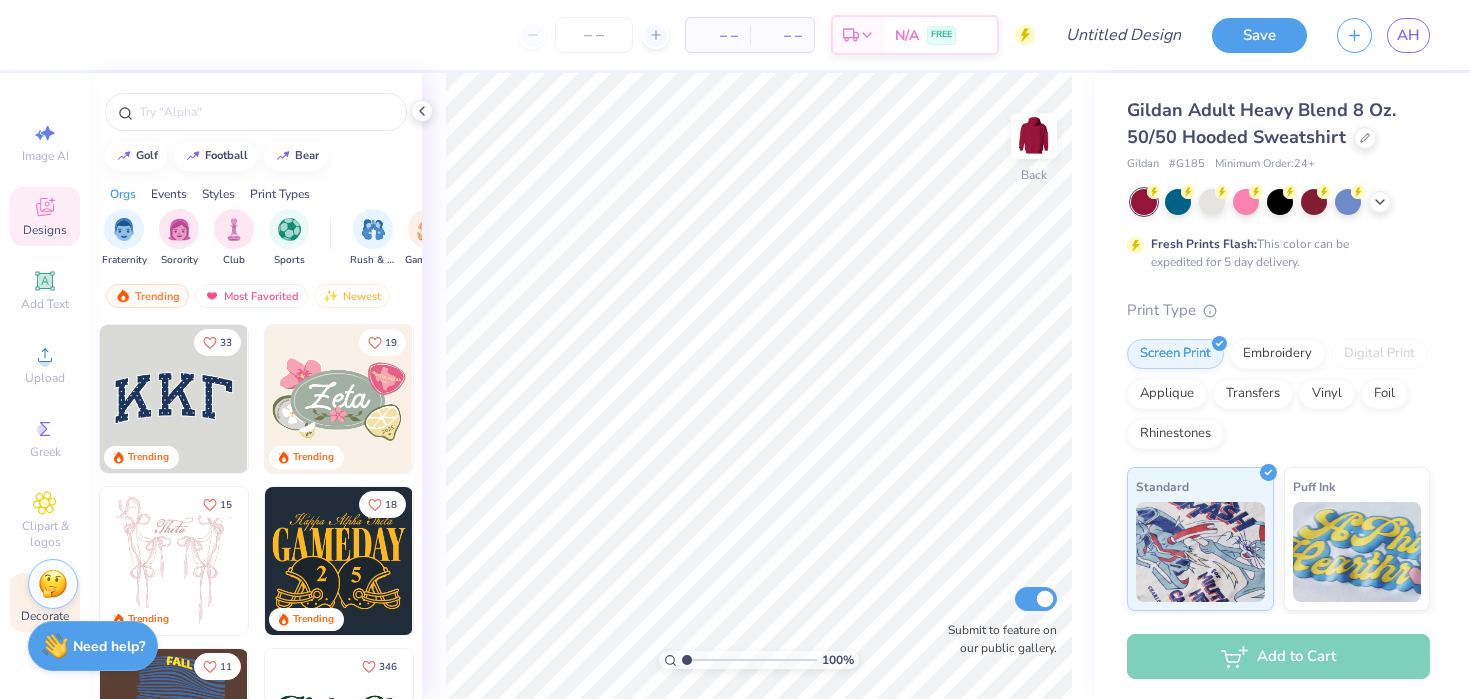 click on "Decorate" at bounding box center (45, 602) 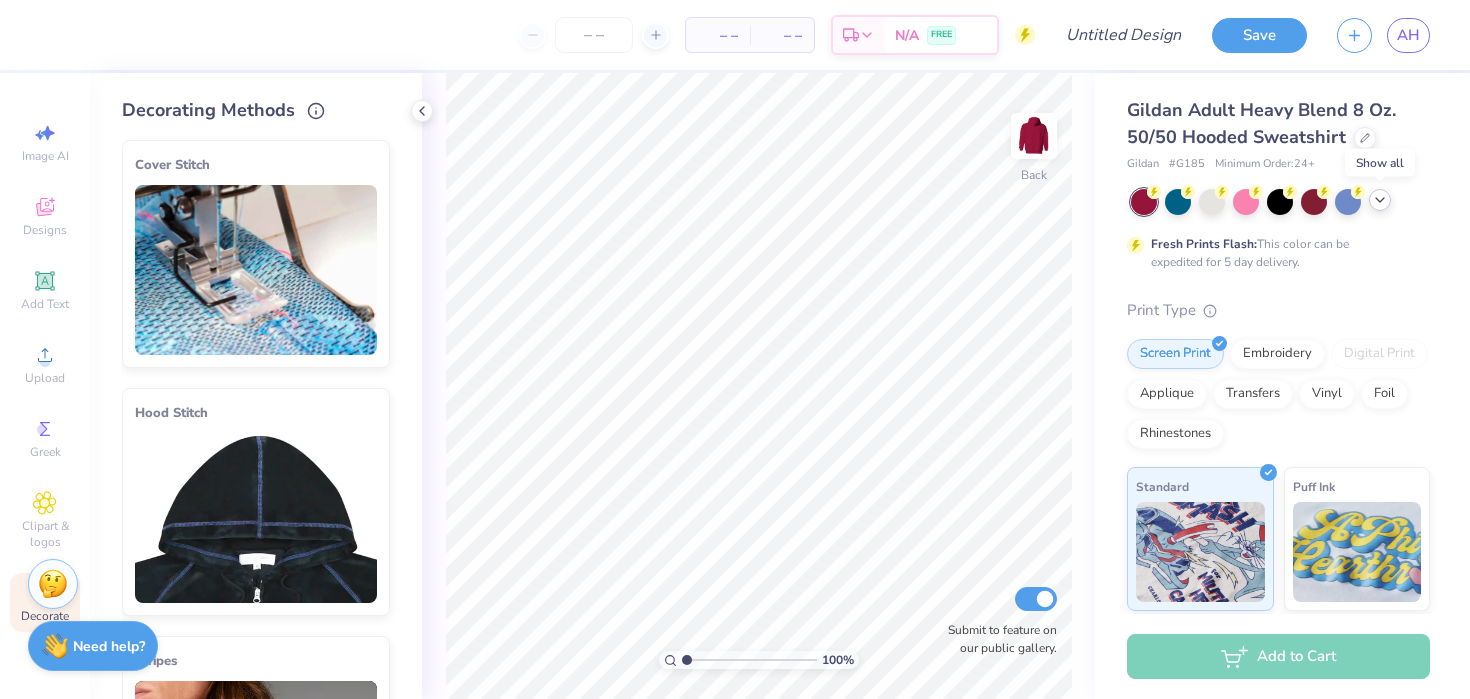 click 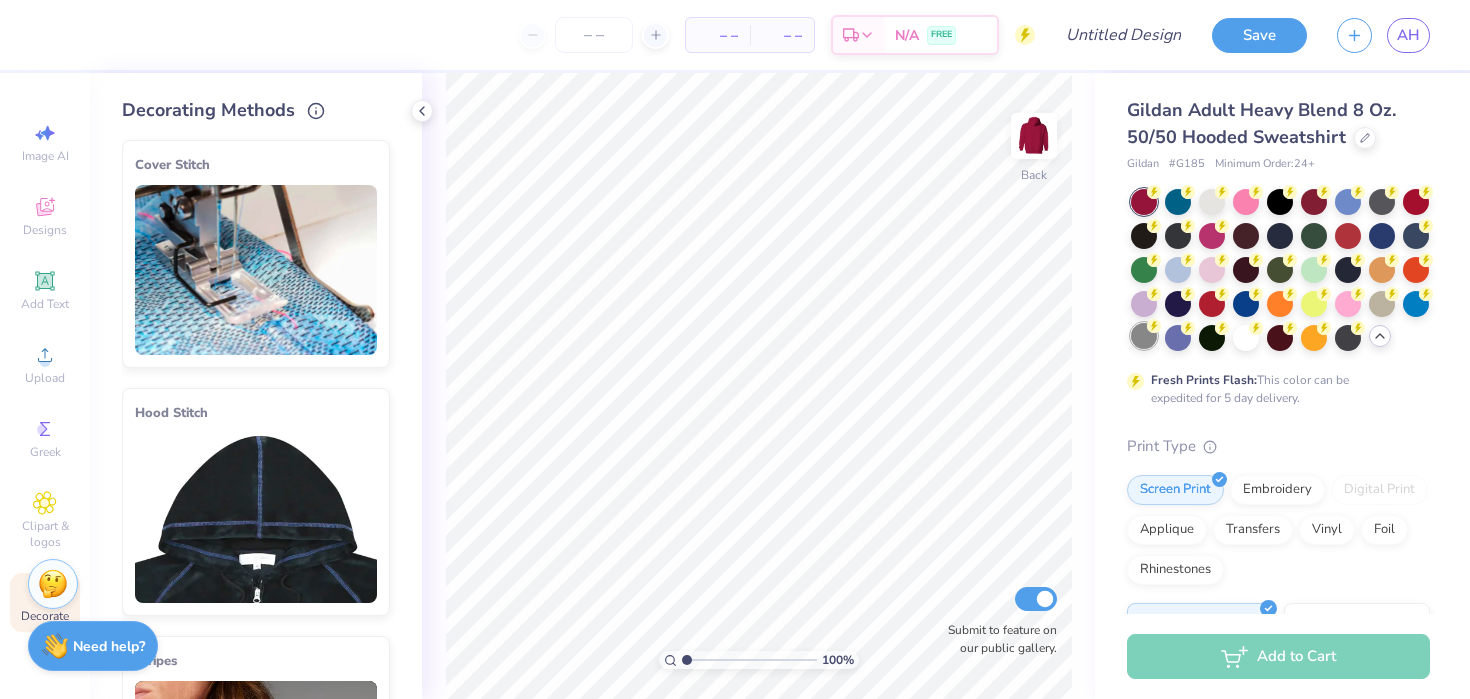 click at bounding box center (1144, 336) 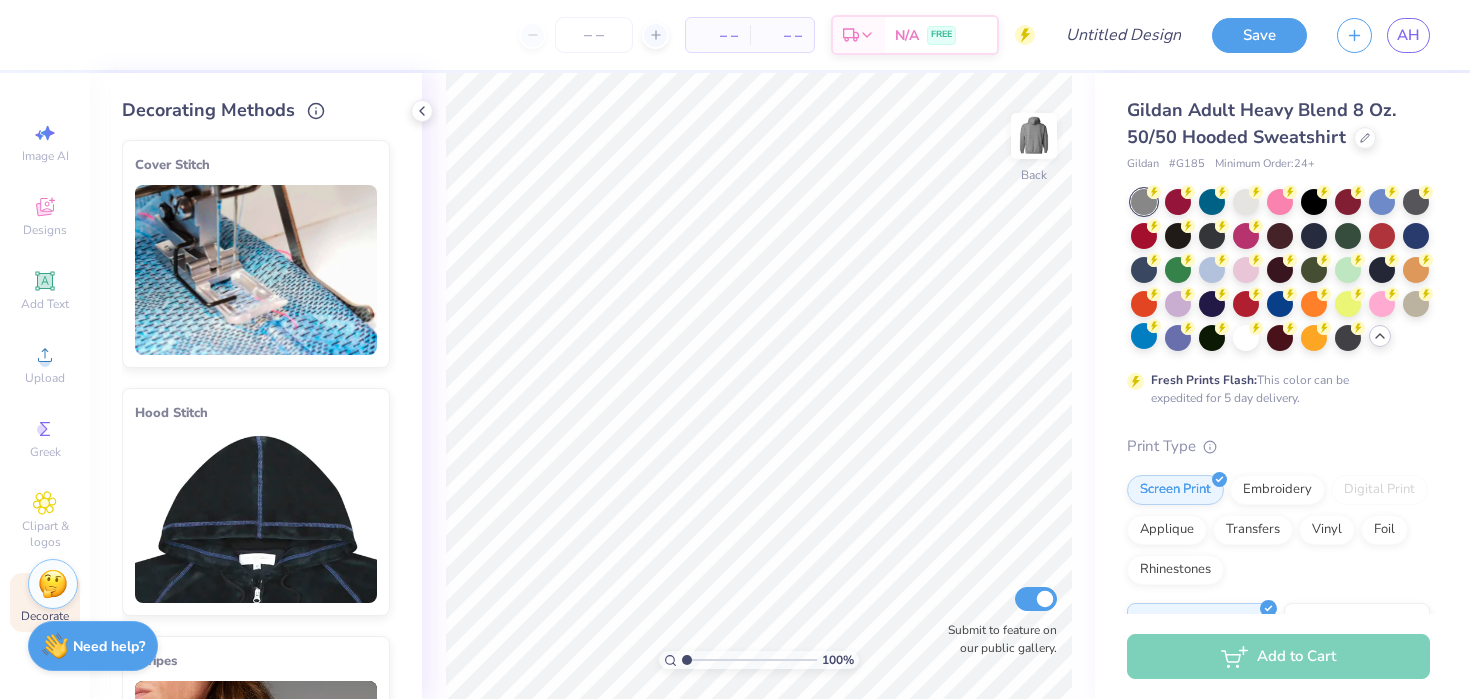 click at bounding box center [1144, 202] 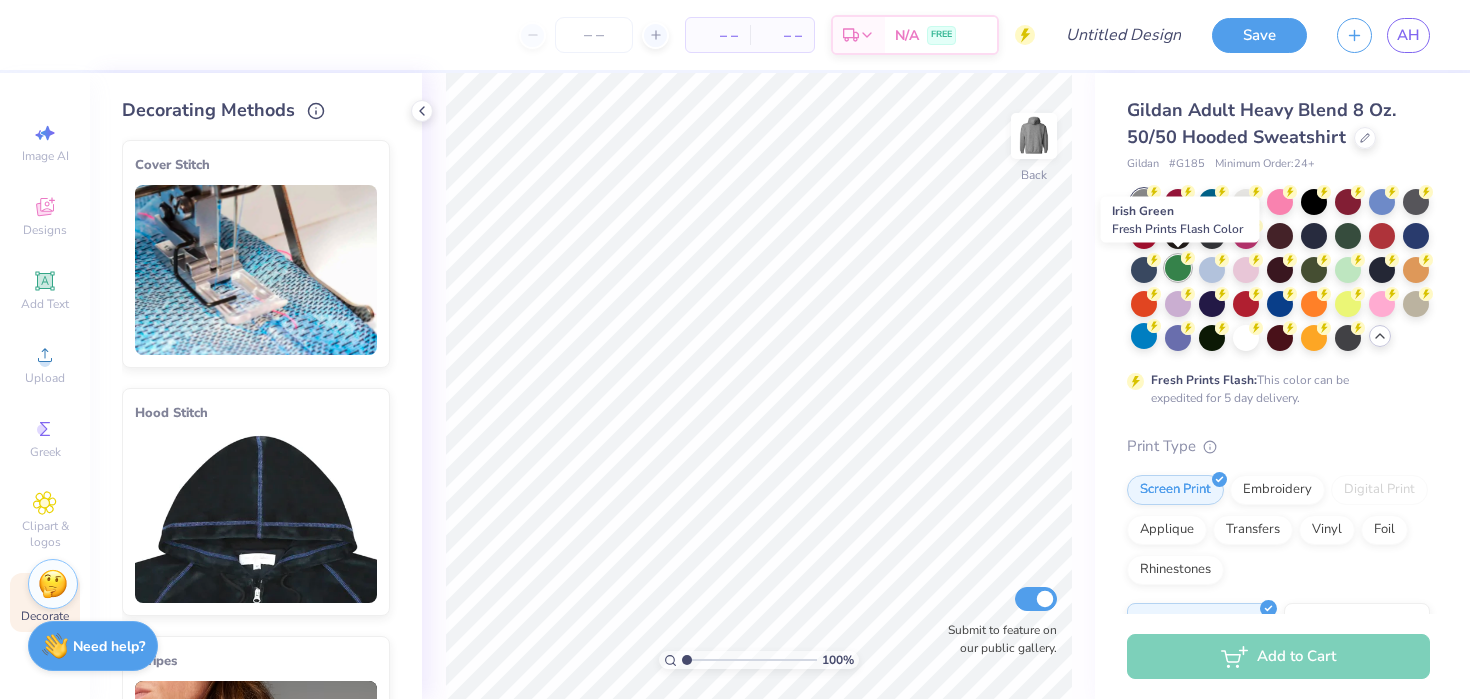 click at bounding box center (1178, 268) 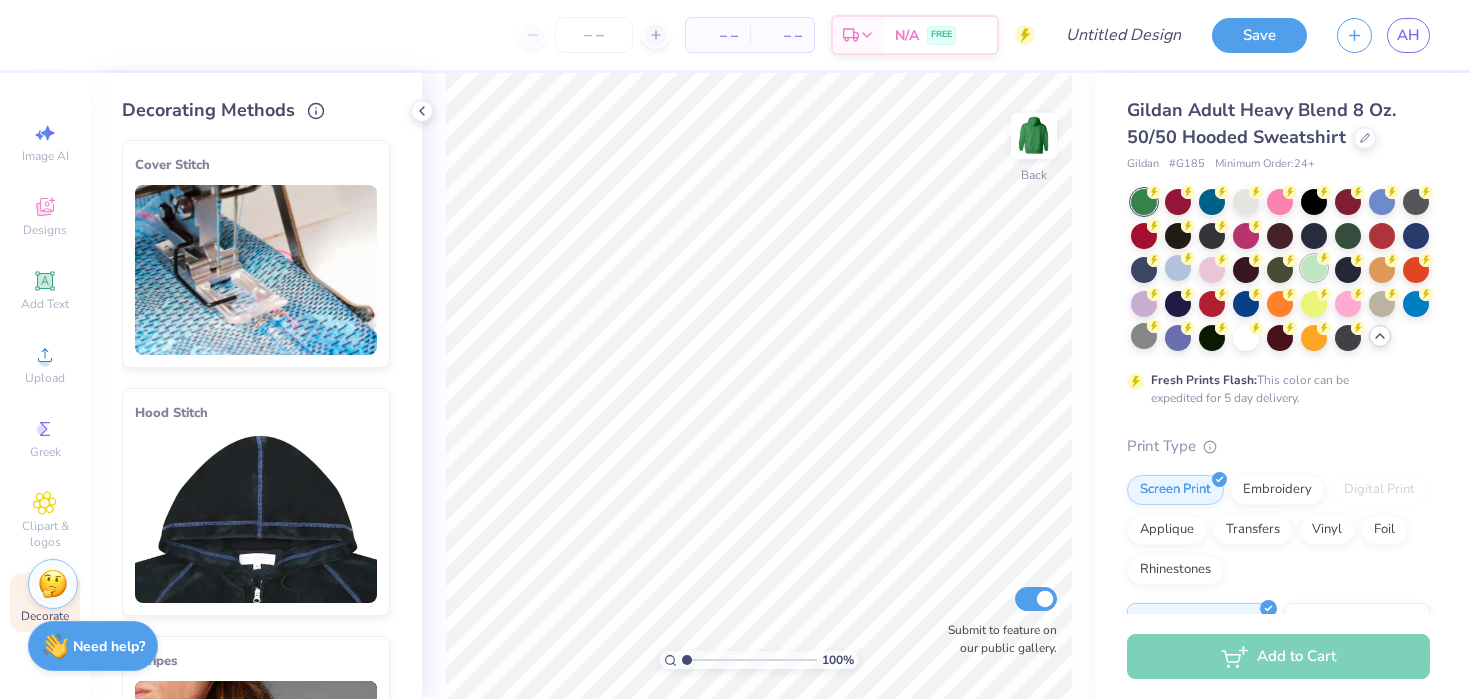 click at bounding box center (1314, 268) 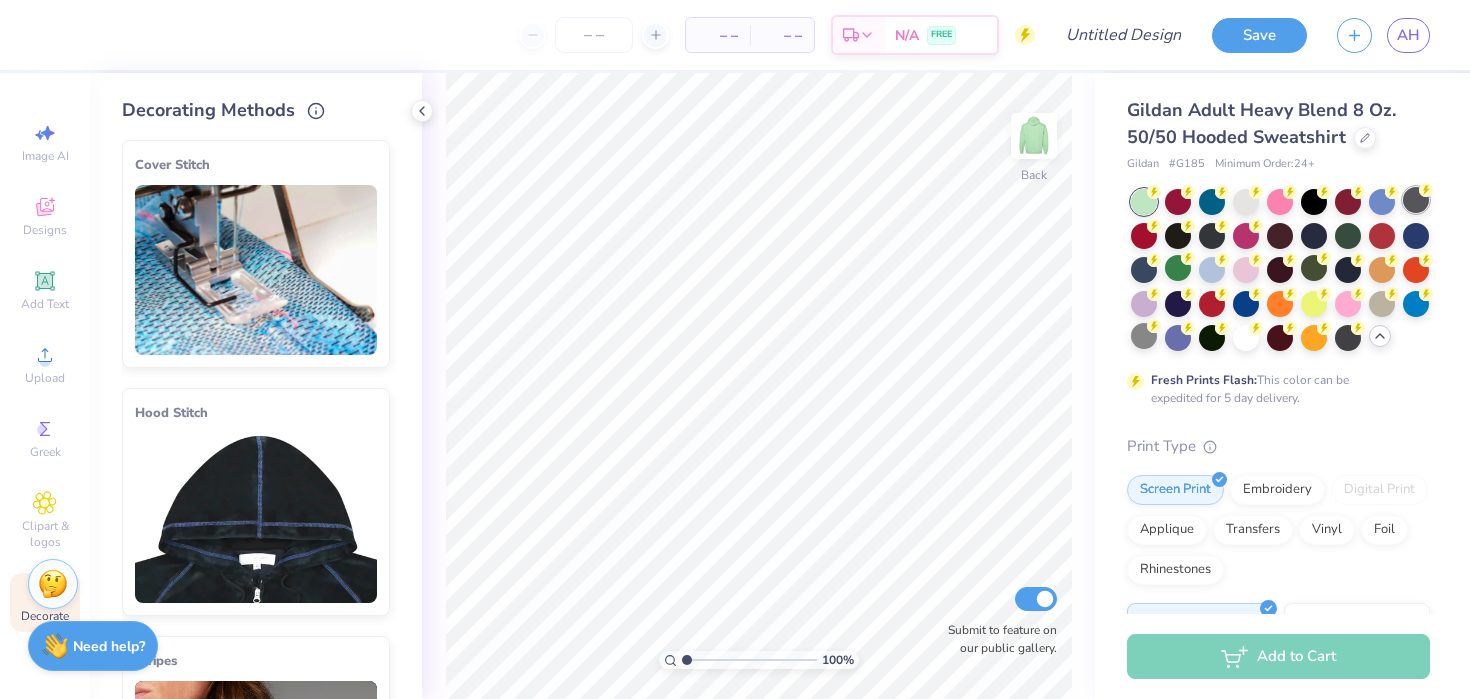 click at bounding box center (1416, 200) 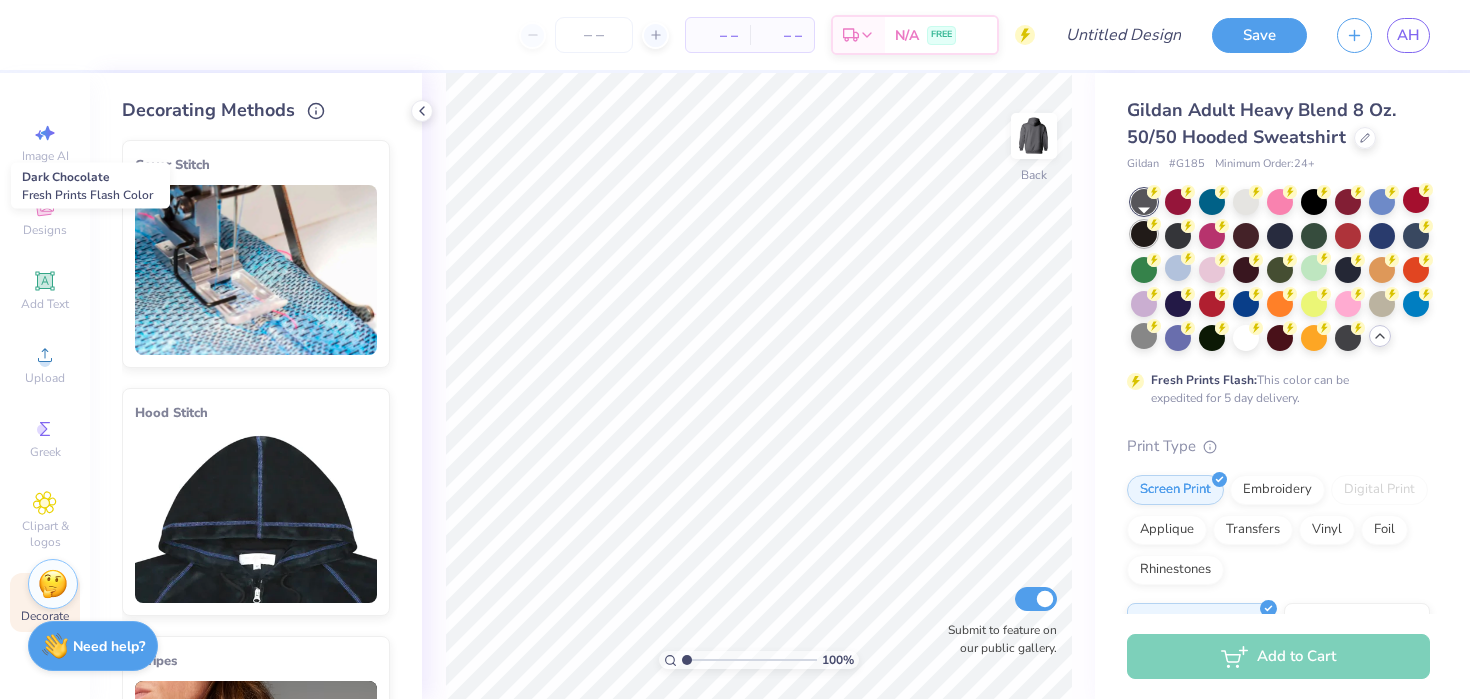 click at bounding box center [1144, 234] 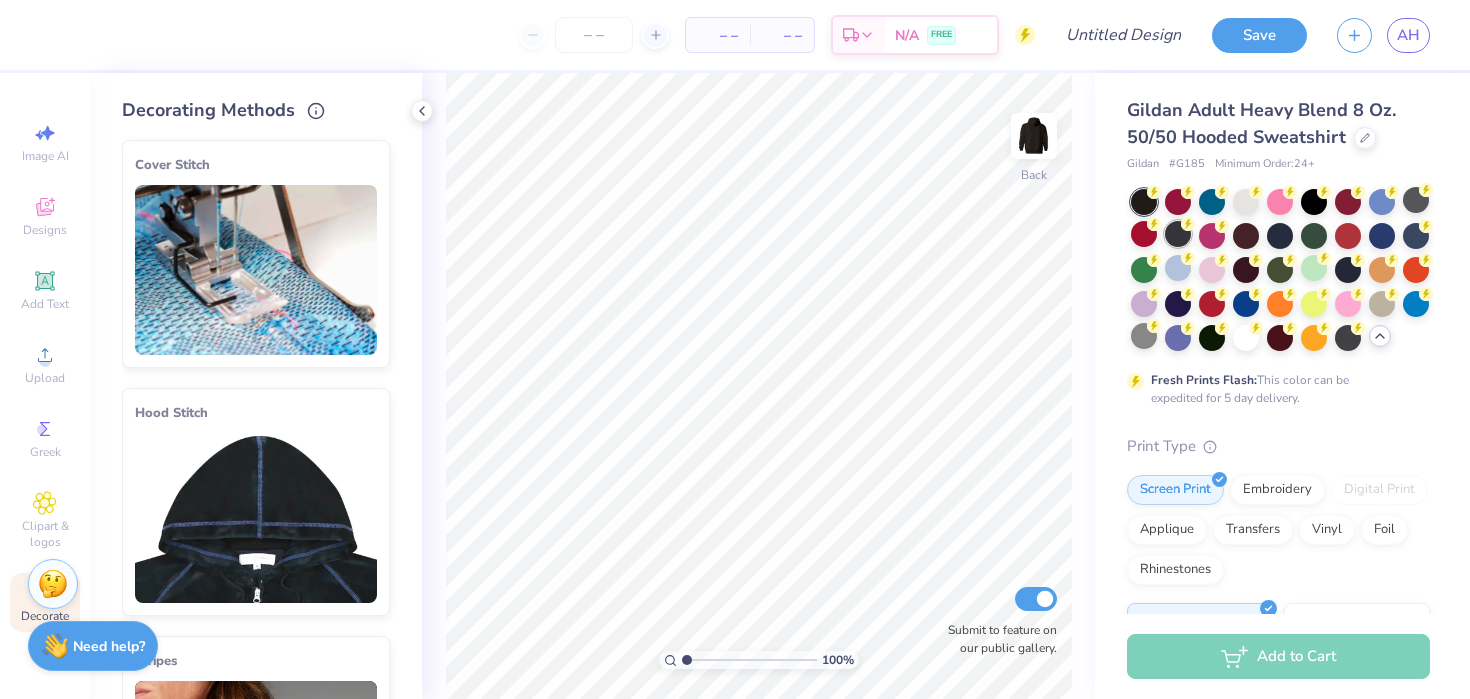 click at bounding box center [1178, 234] 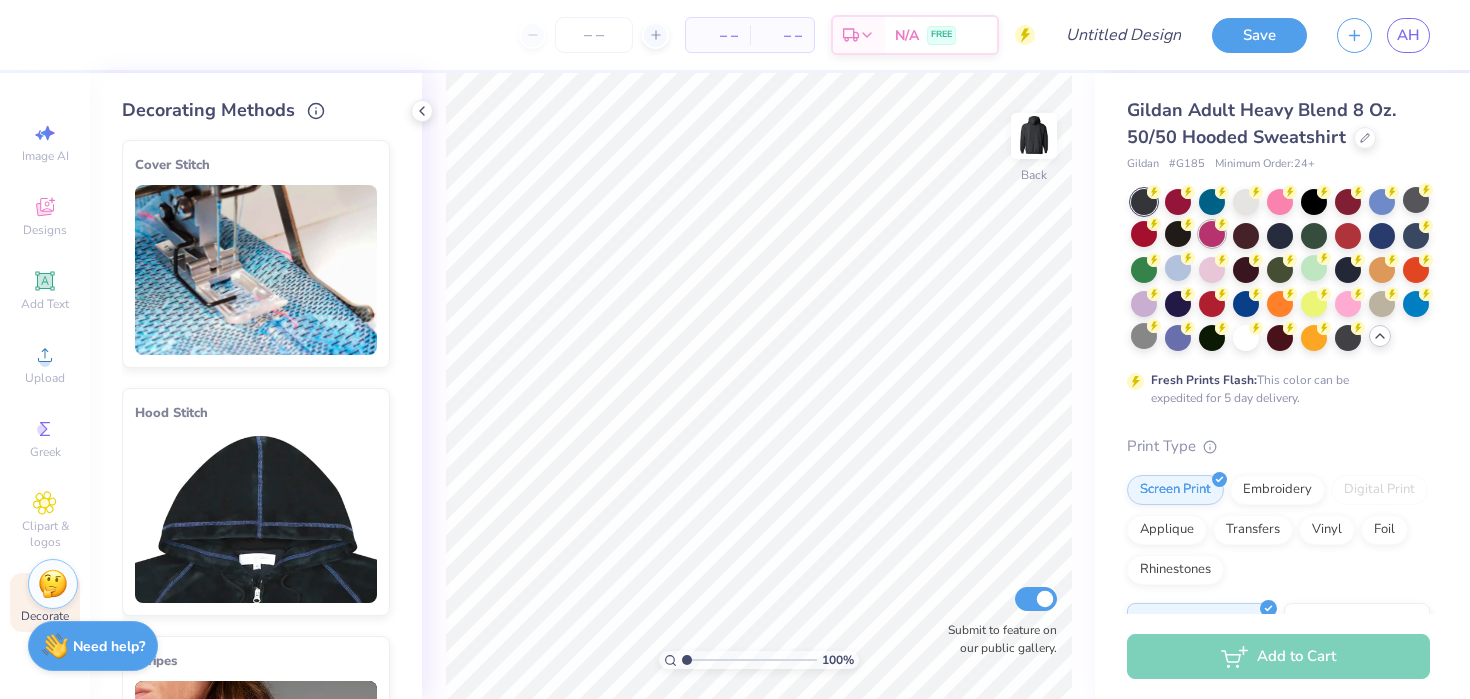 click at bounding box center (1212, 234) 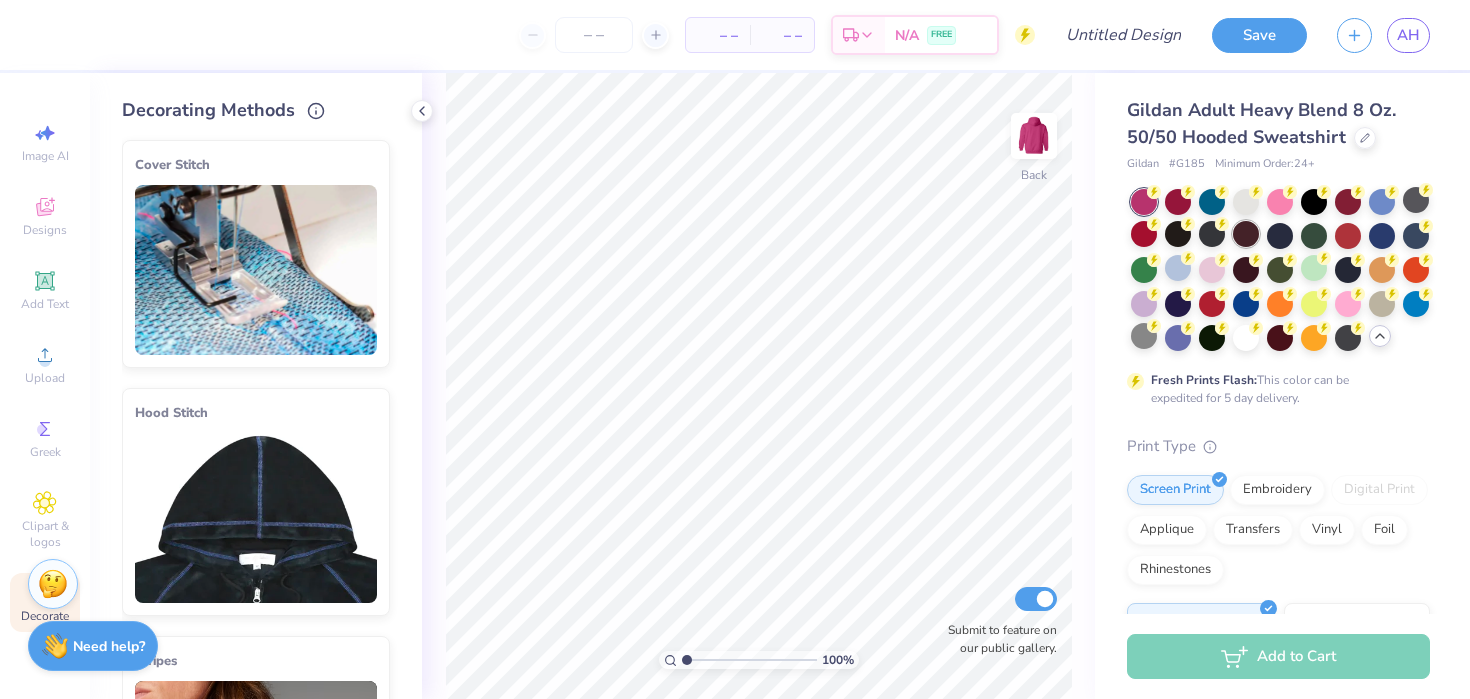 click at bounding box center [1246, 234] 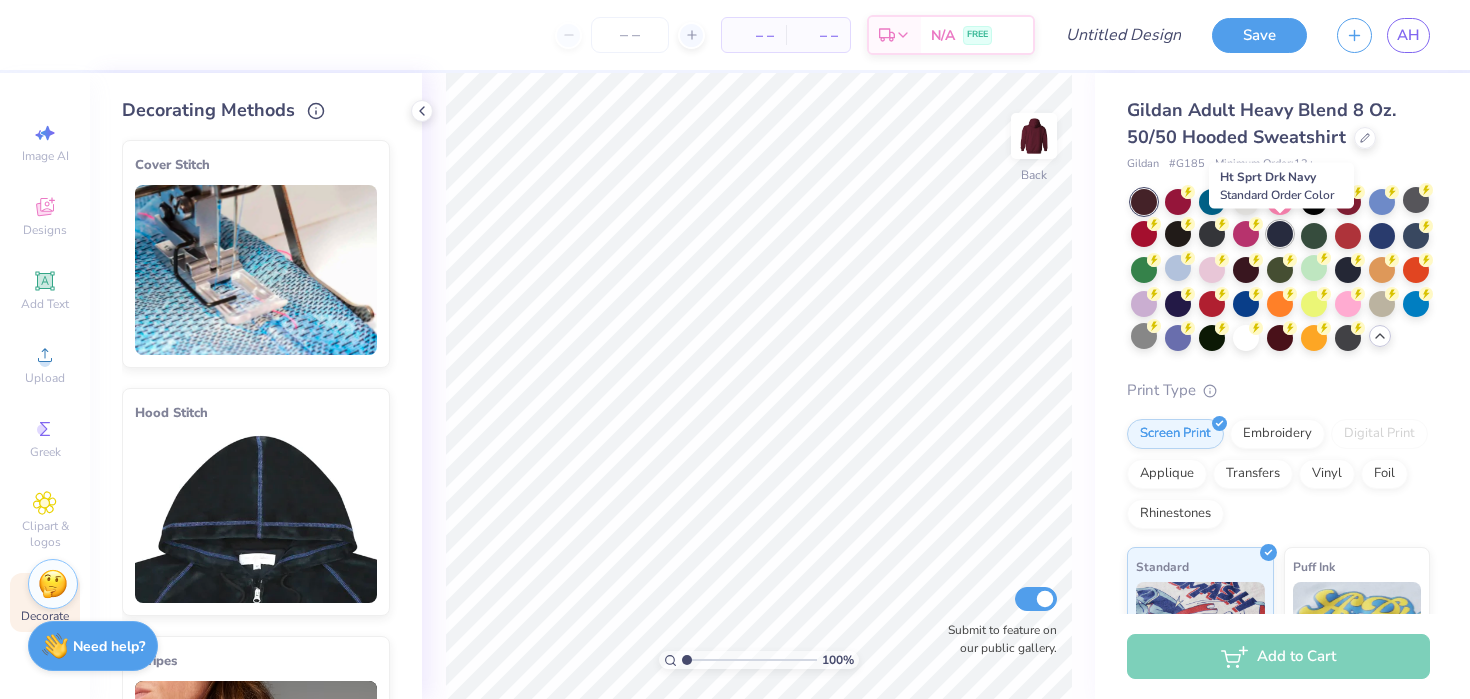 click at bounding box center [1280, 234] 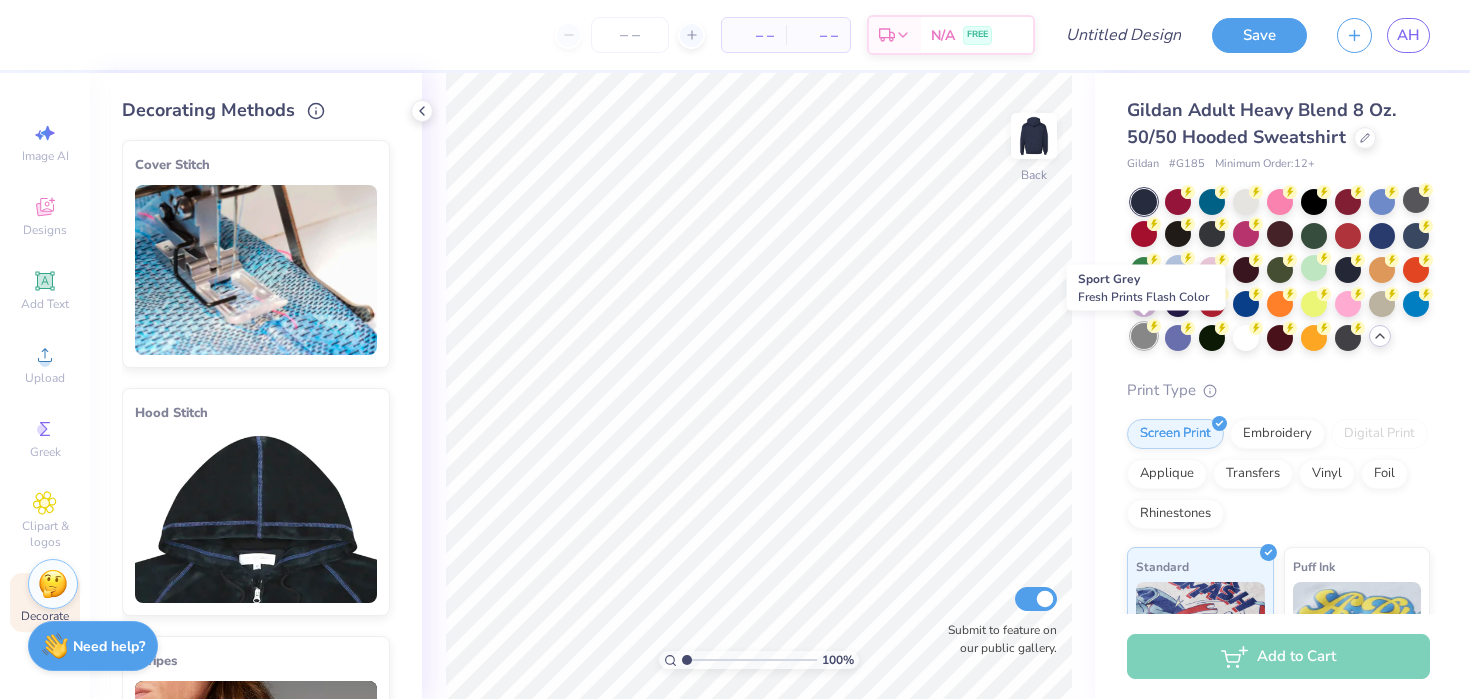 click at bounding box center (1144, 336) 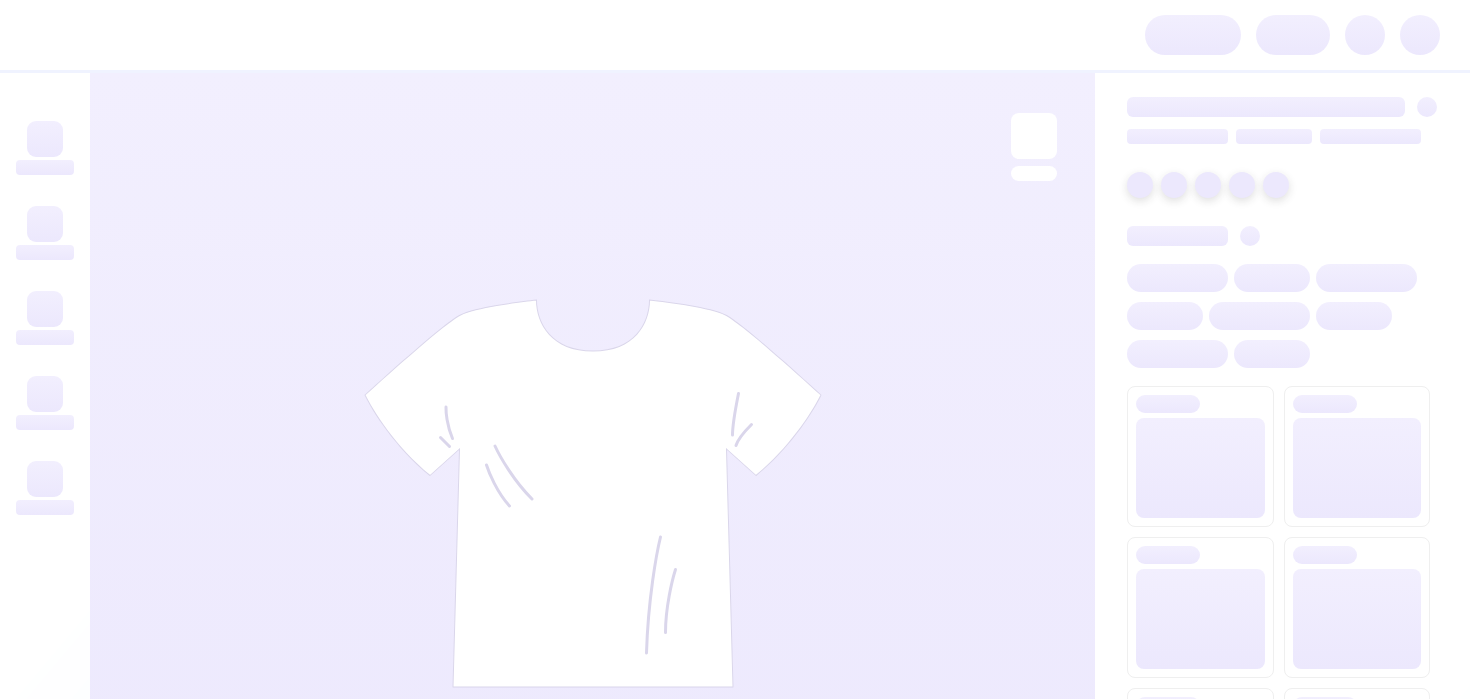 scroll, scrollTop: 0, scrollLeft: 0, axis: both 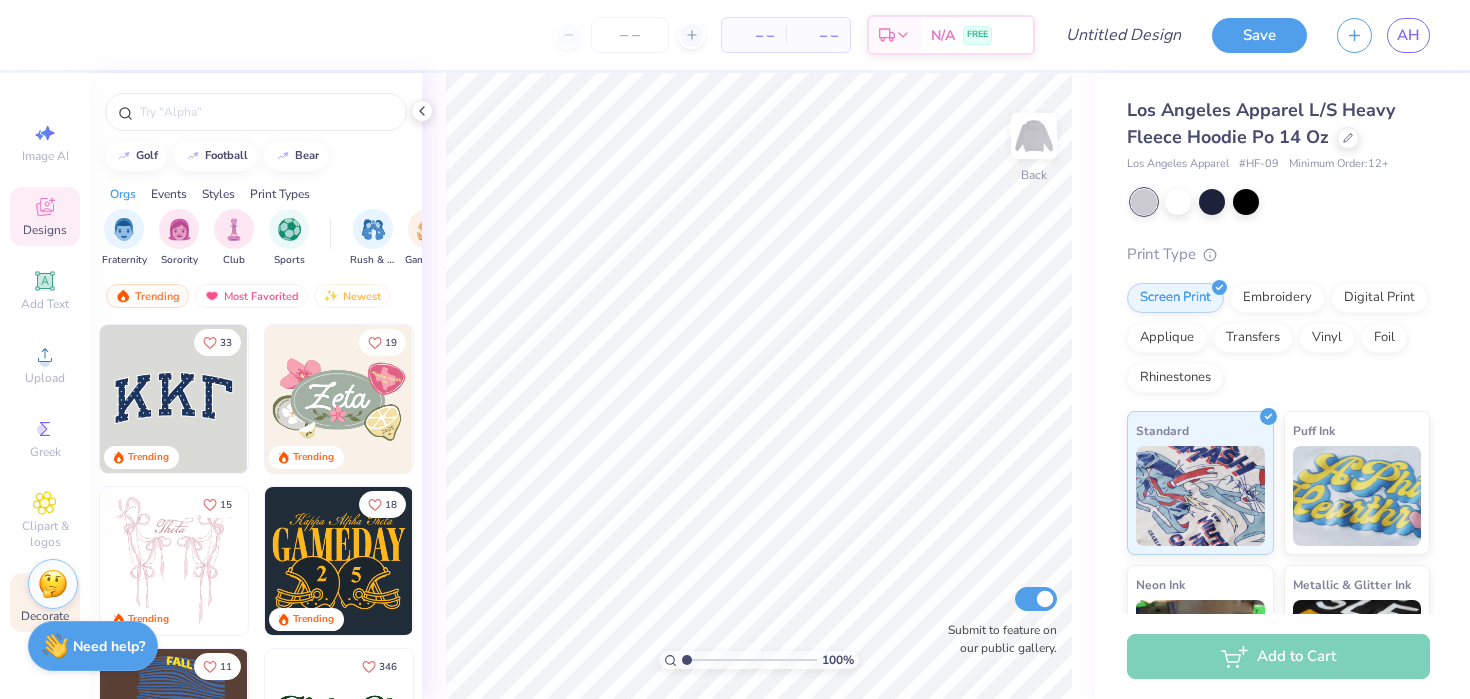 click on "Decorate" at bounding box center (45, 602) 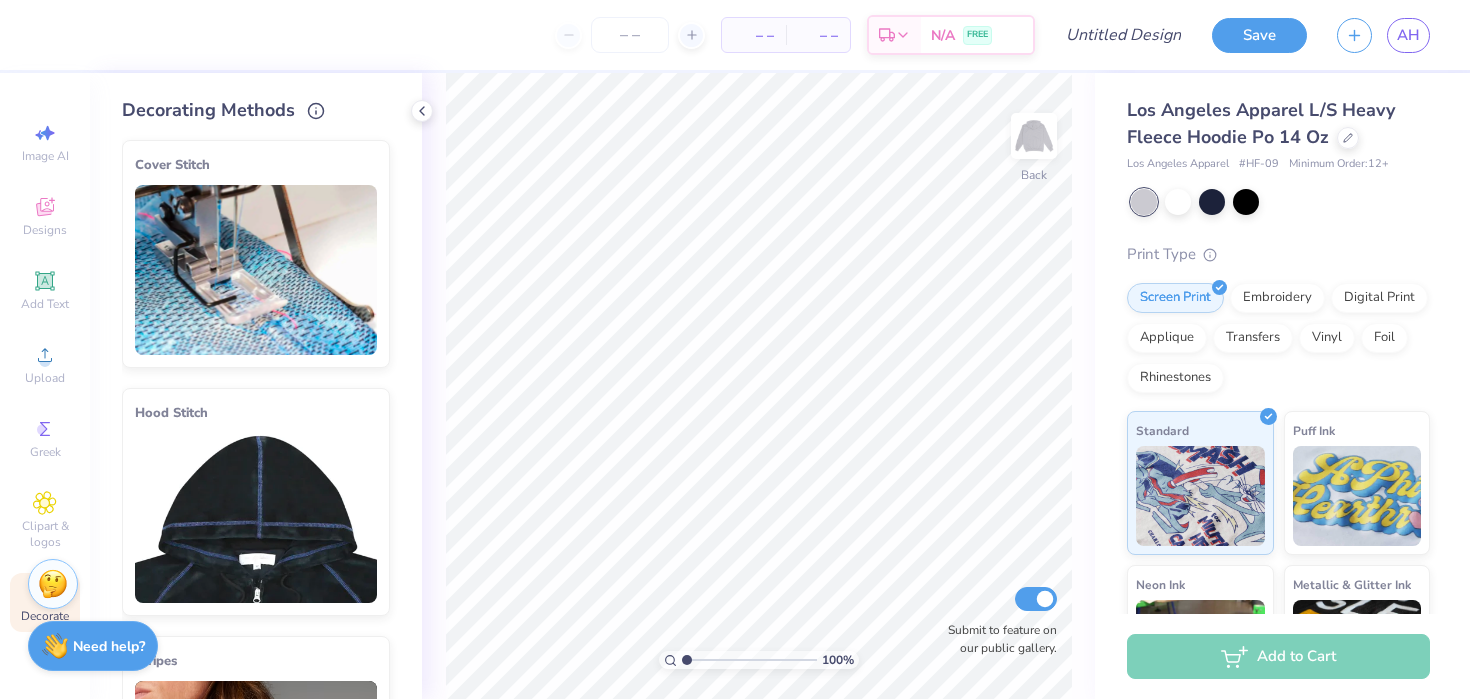 click on "– –" at bounding box center [754, 35] 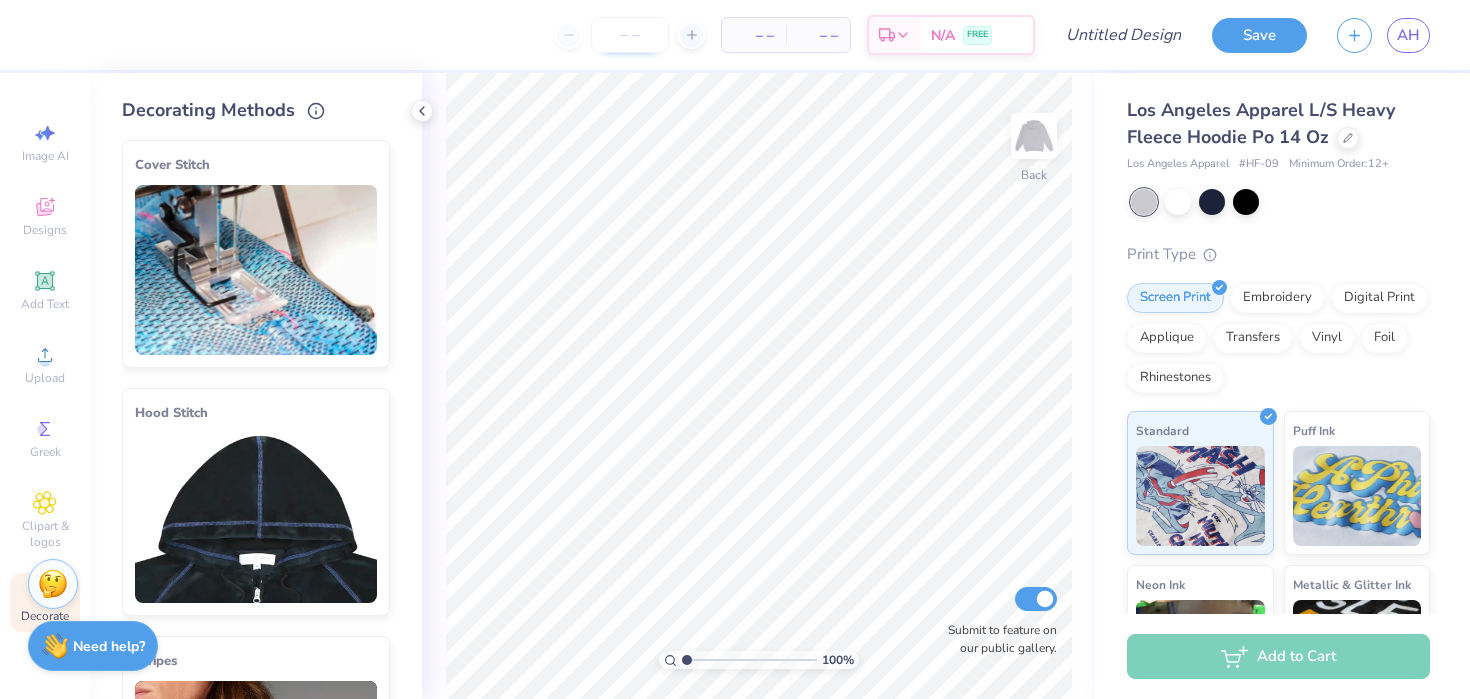 click at bounding box center [630, 35] 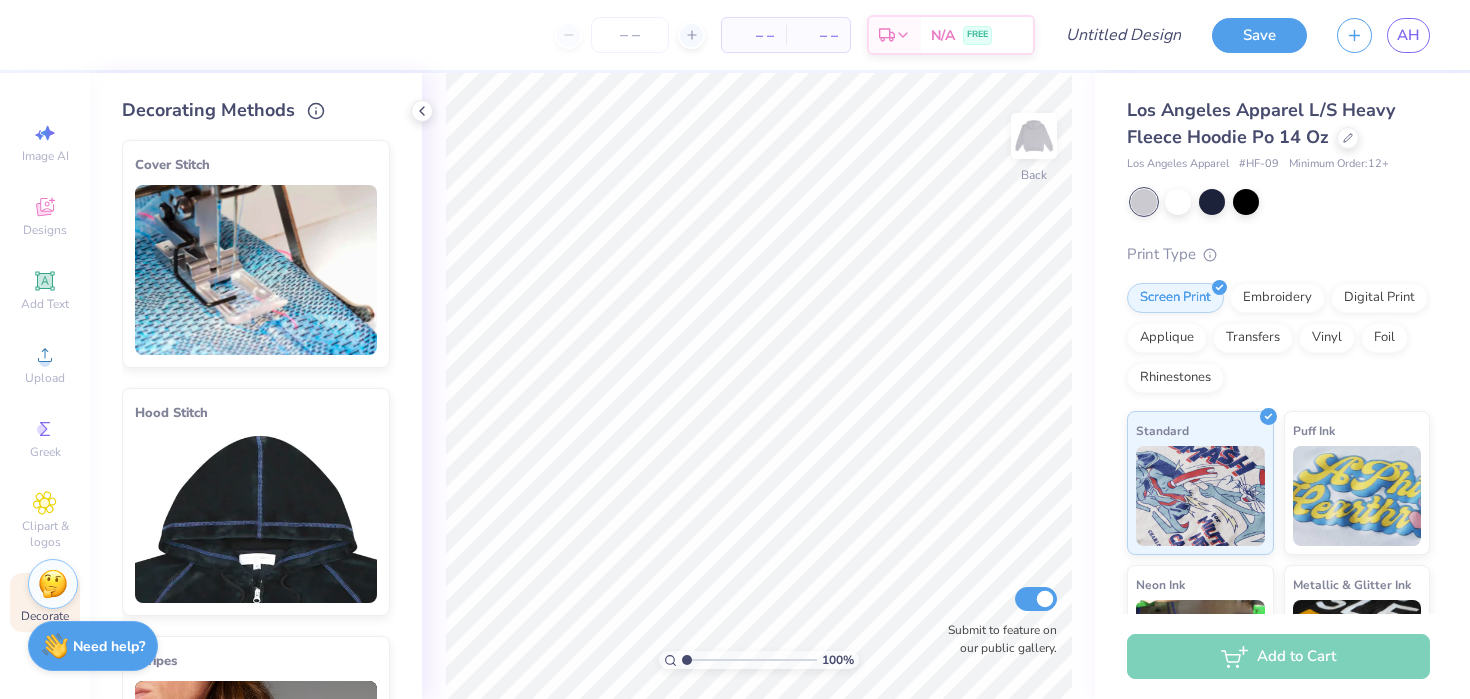 click on "– – Per Item – – Total Est.  Delivery N/A FREE" at bounding box center (545, 35) 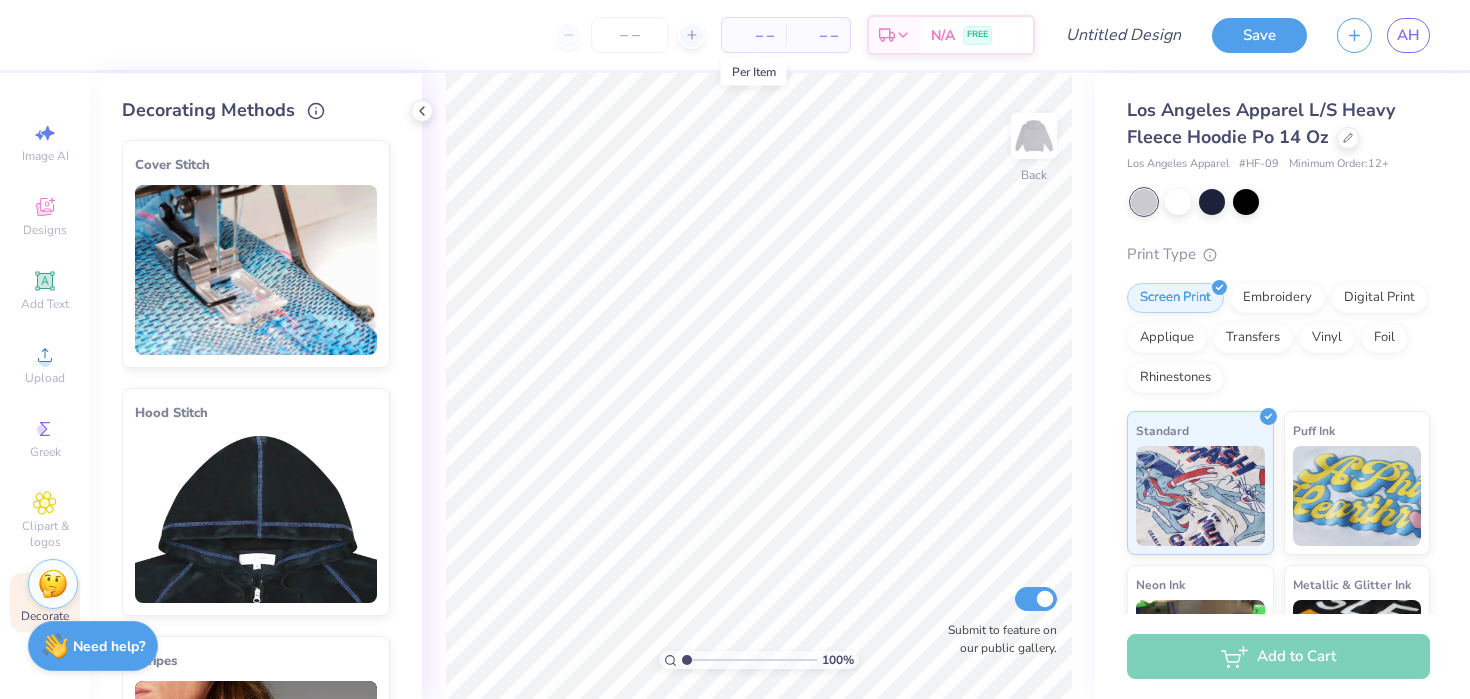 click on "– –" at bounding box center [754, 35] 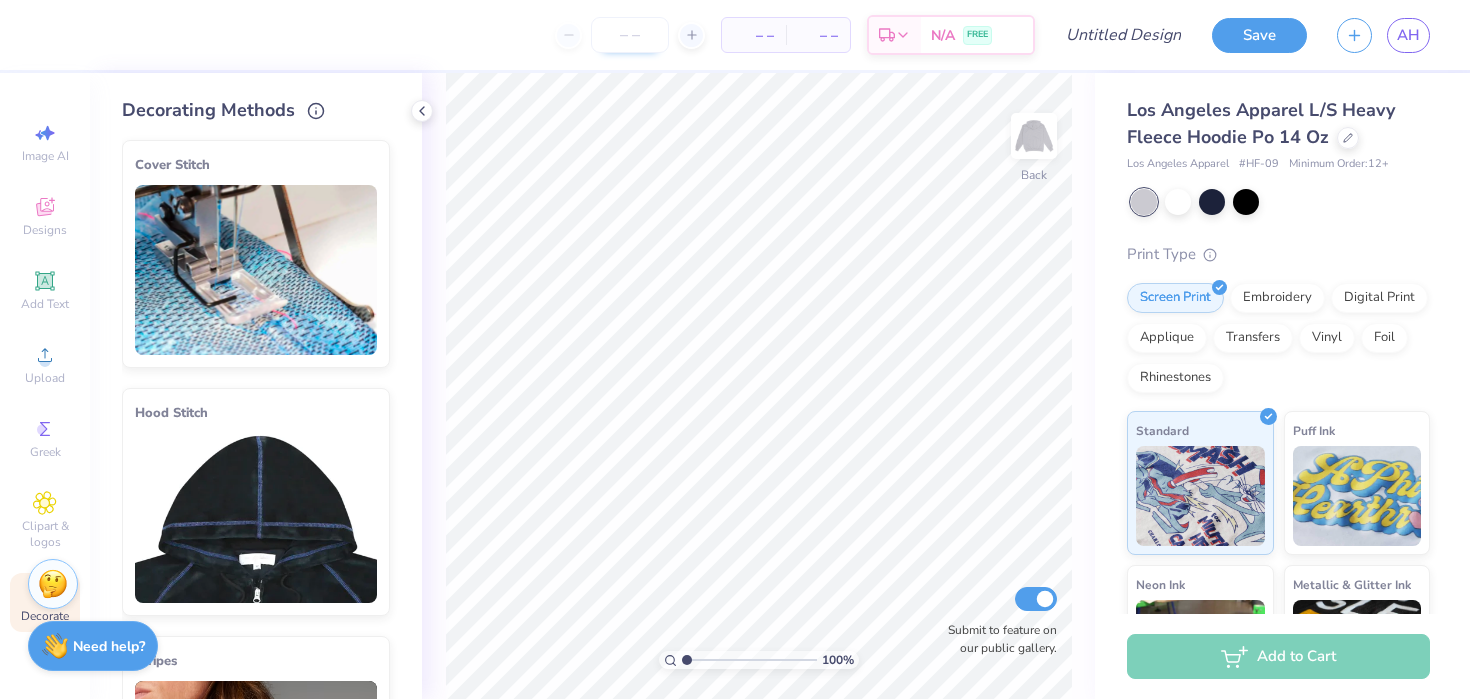click at bounding box center (630, 35) 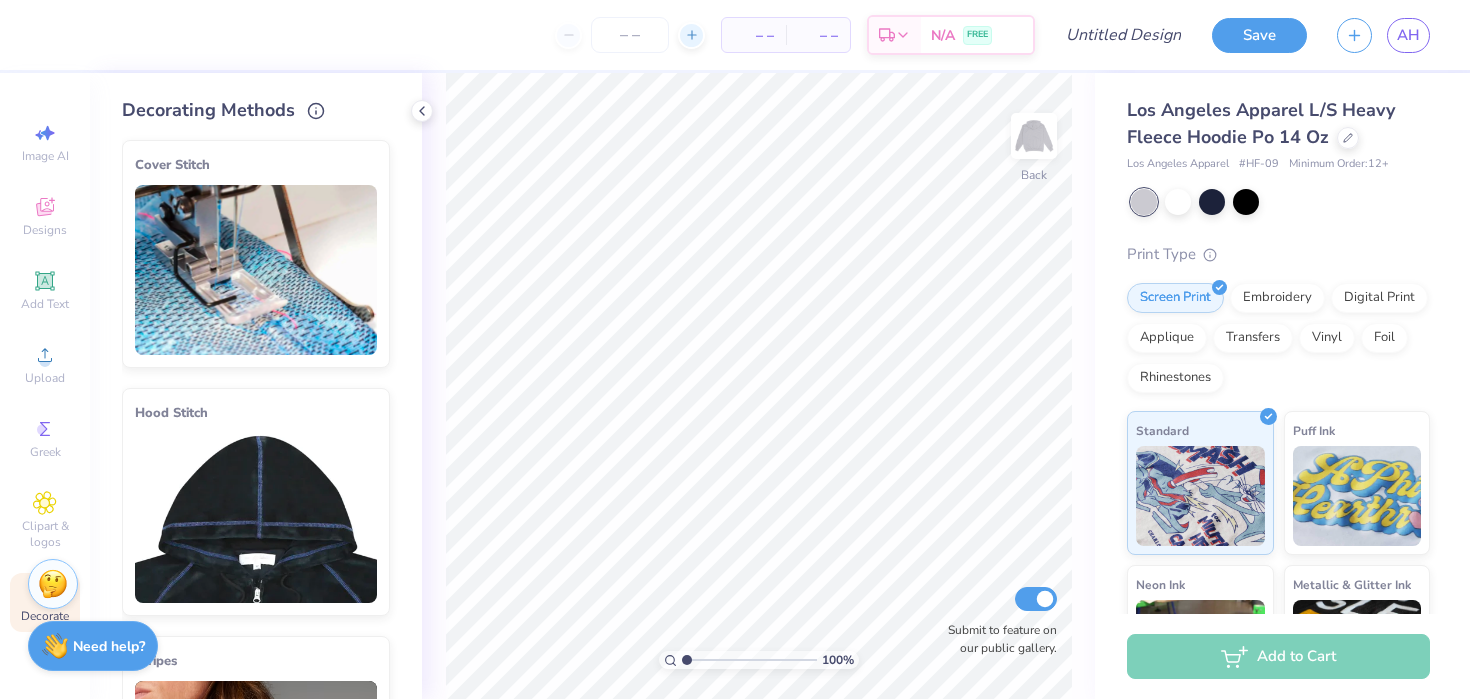 click 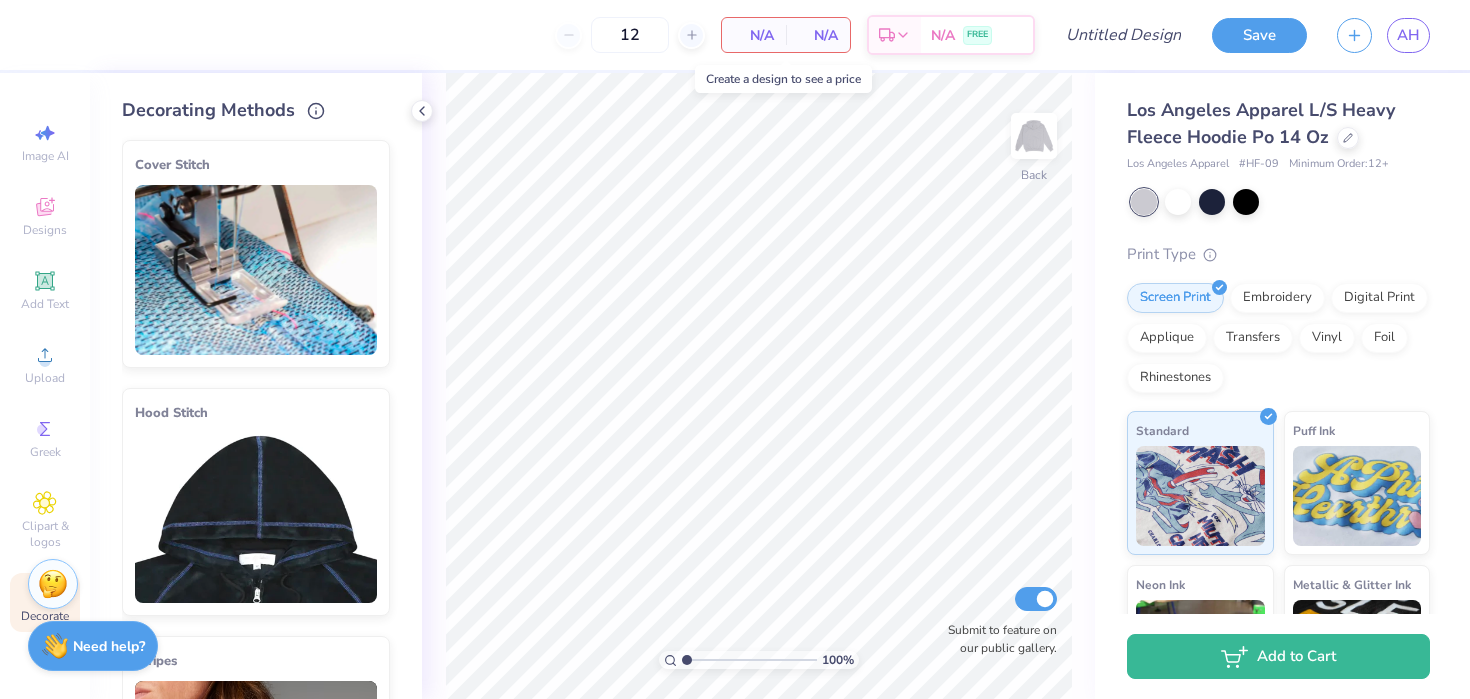 click on "N/A" at bounding box center (754, 35) 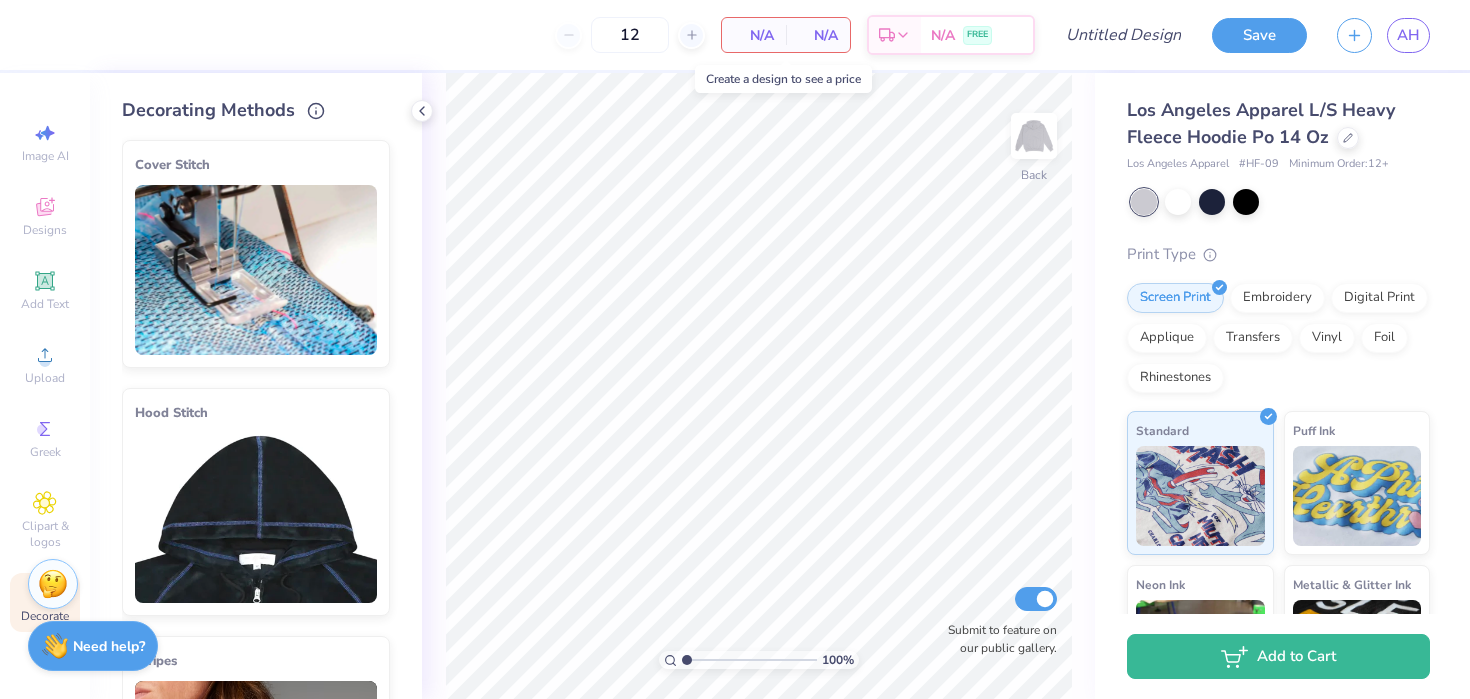 click on "N/A" at bounding box center (754, 35) 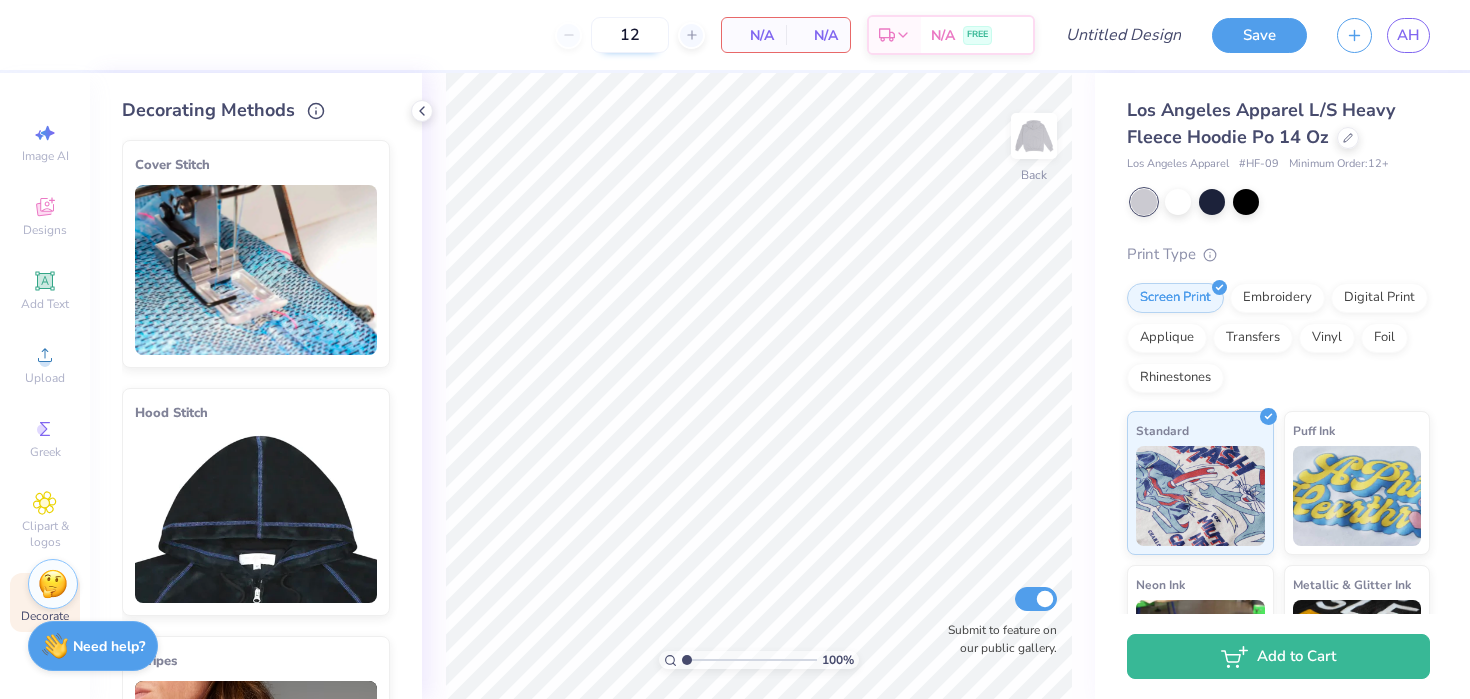 click on "12" at bounding box center (630, 35) 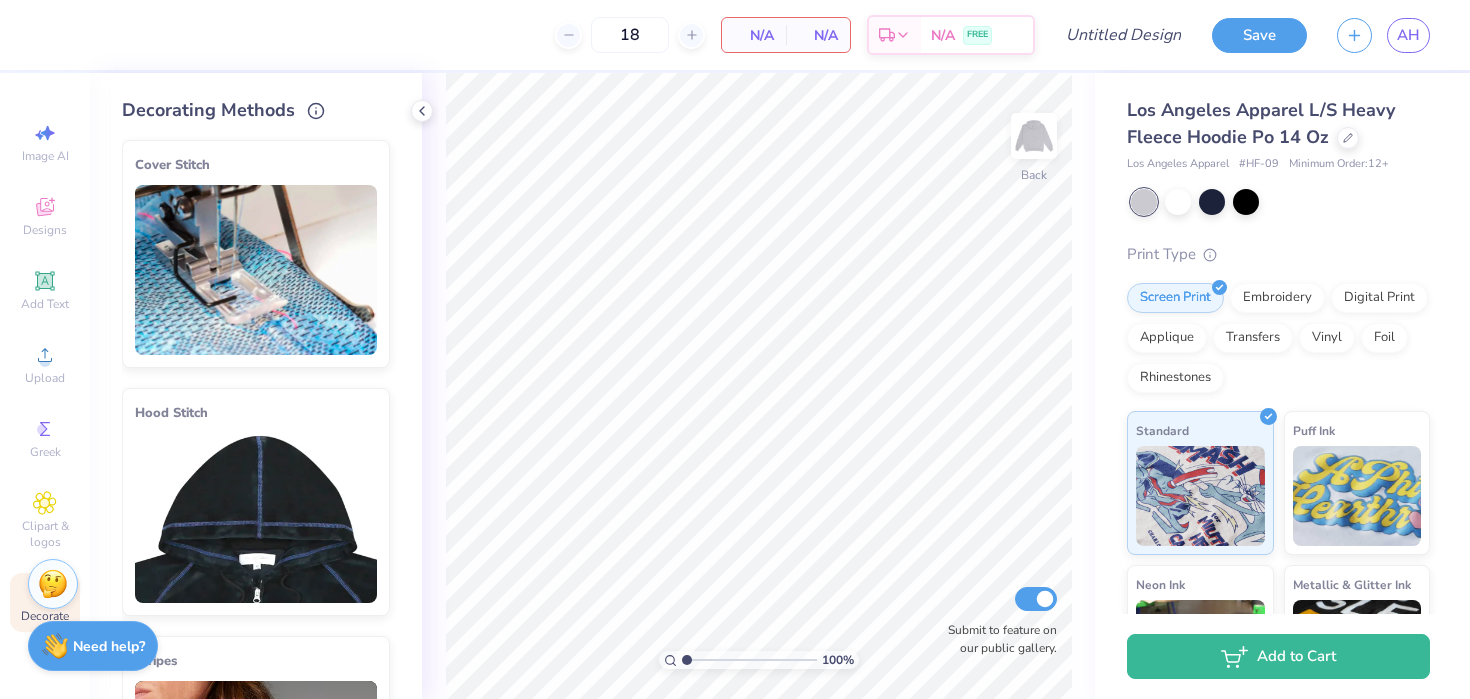 type on "18" 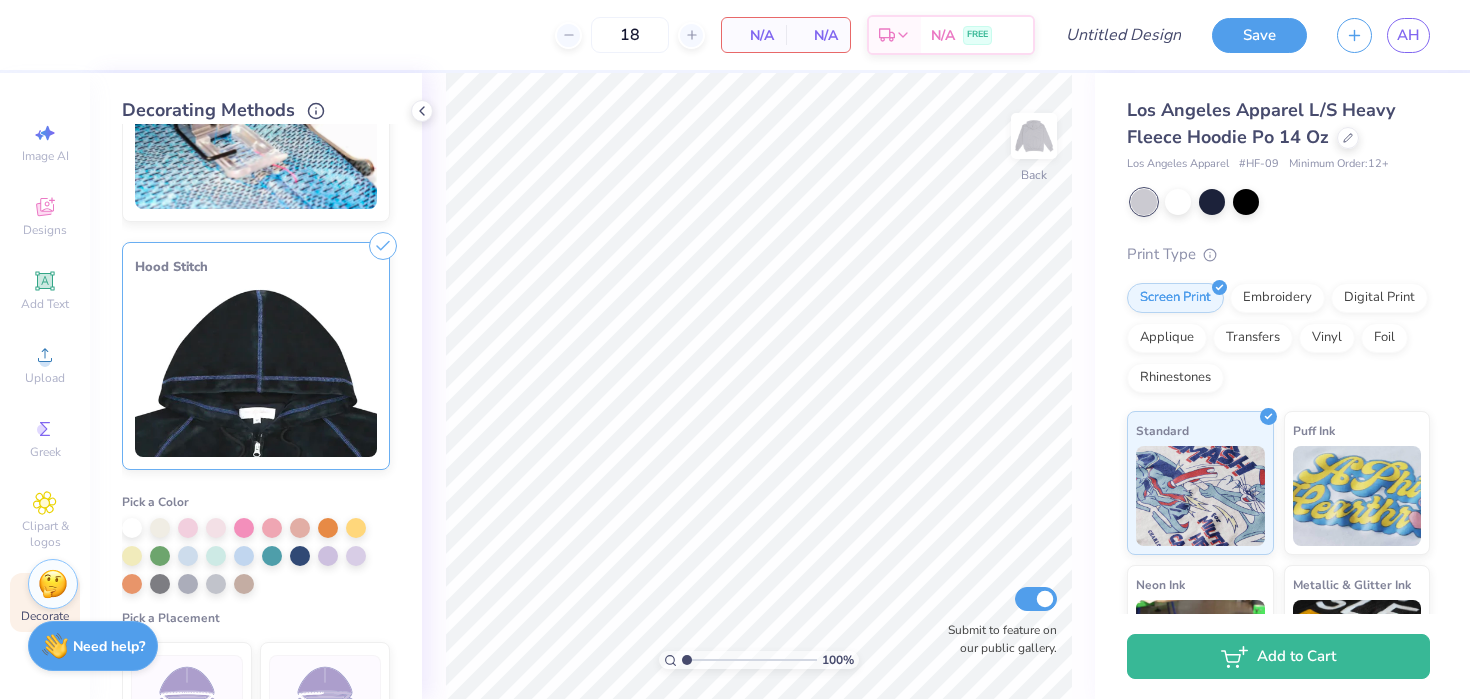 scroll, scrollTop: 178, scrollLeft: 0, axis: vertical 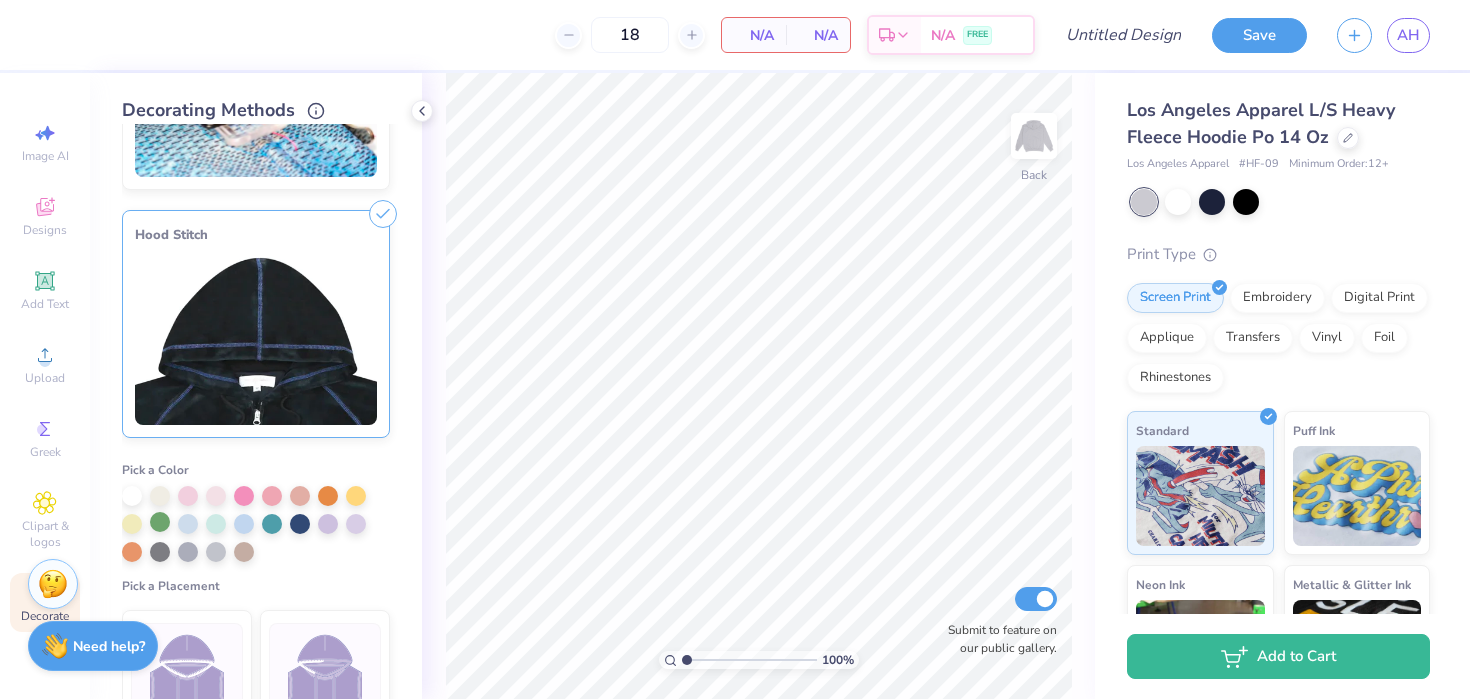 click at bounding box center [160, 522] 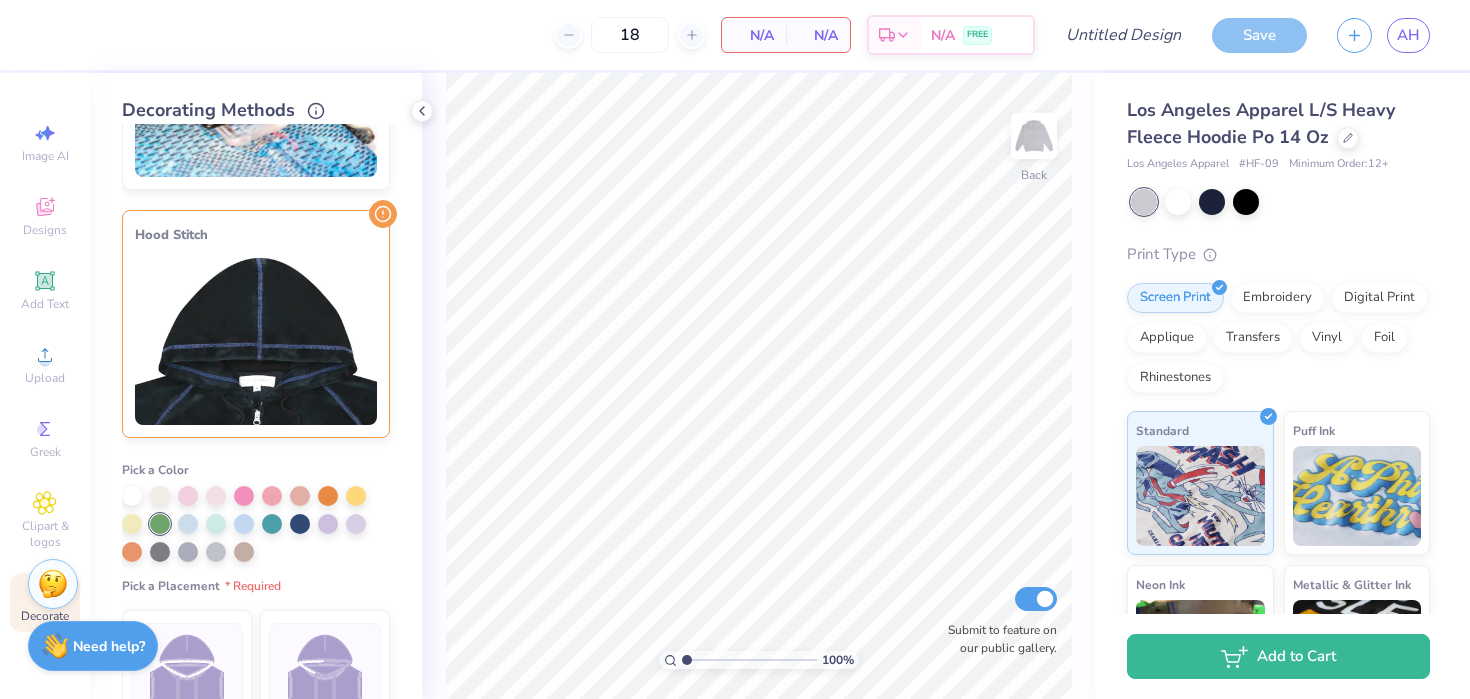click on "N/A" at bounding box center (818, 35) 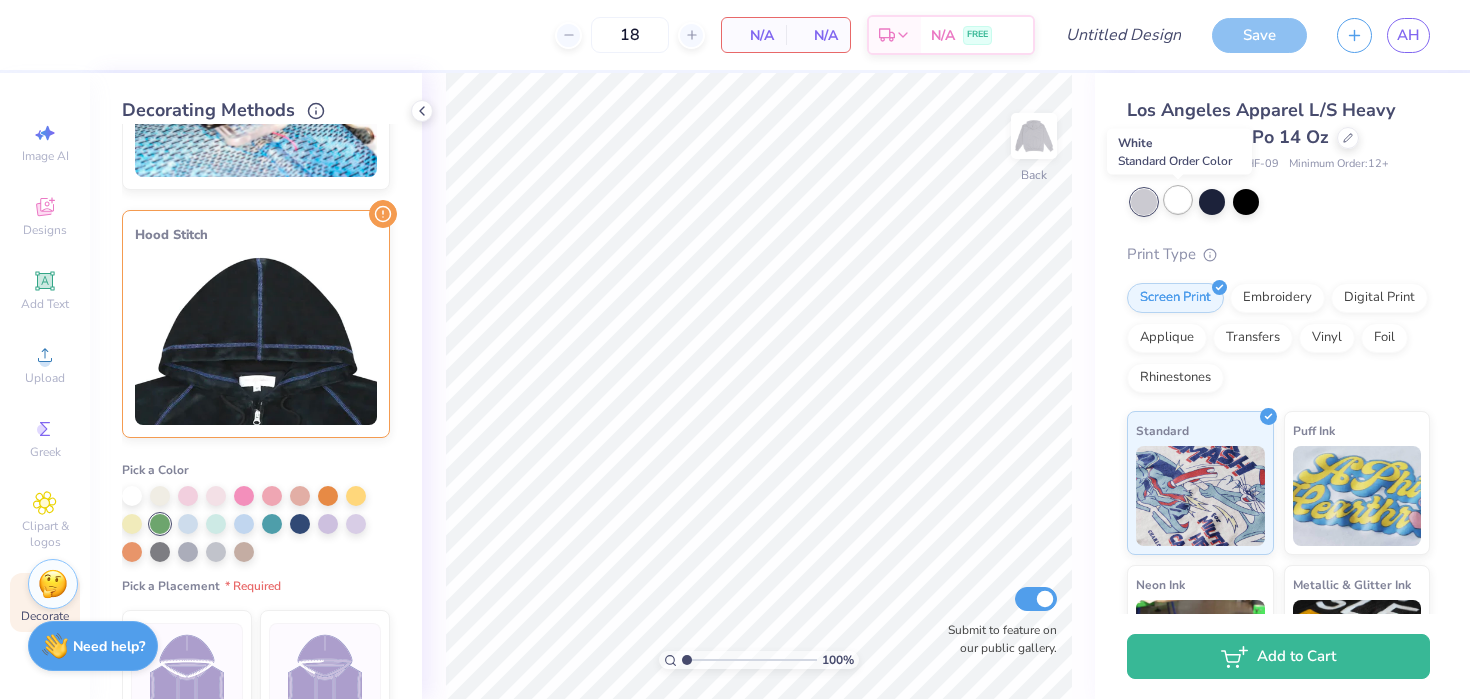 click at bounding box center (1178, 200) 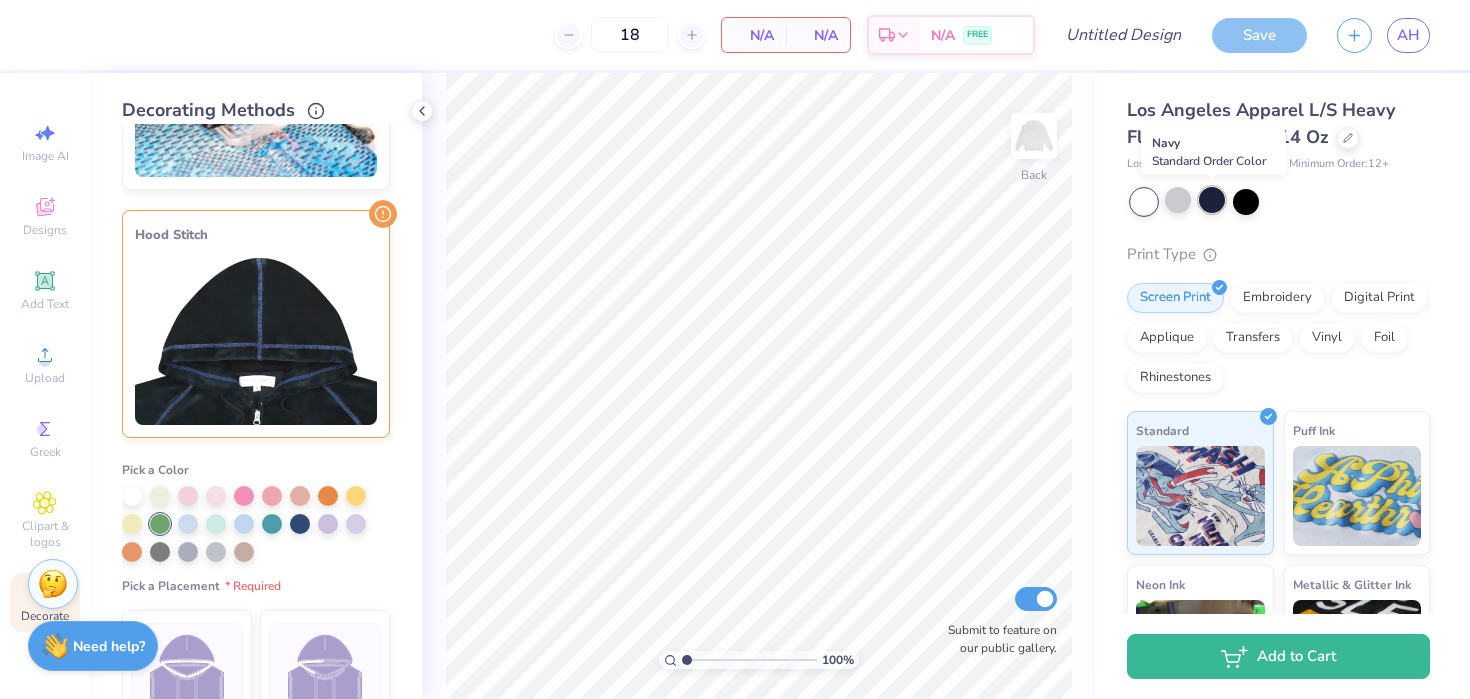 click at bounding box center [1212, 200] 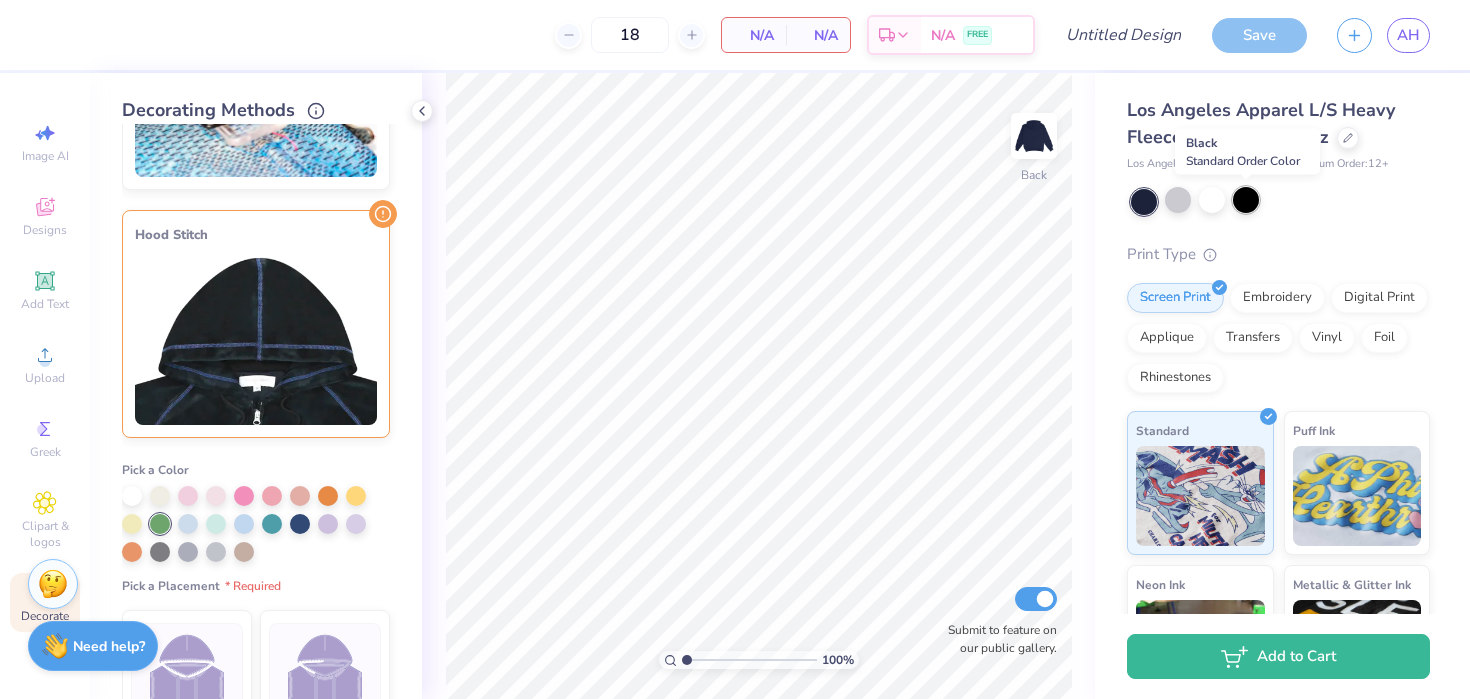 click at bounding box center (1246, 200) 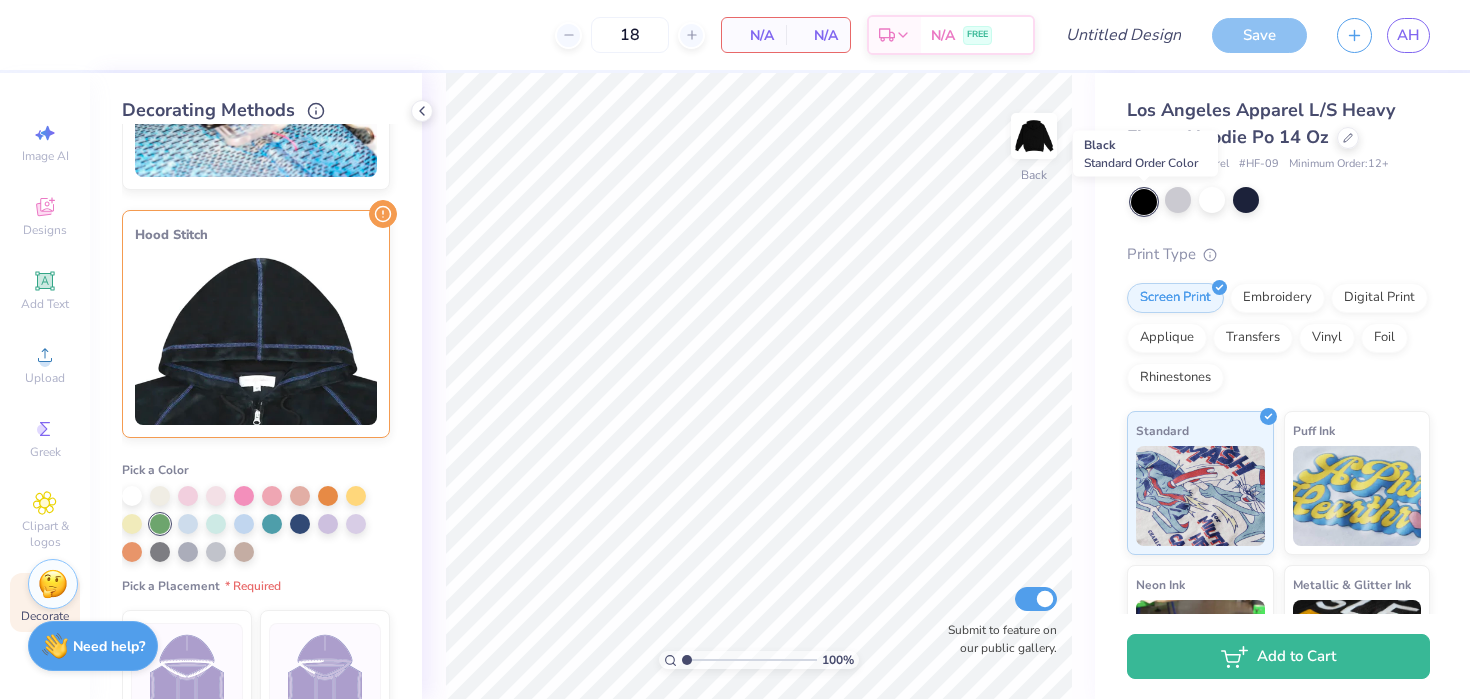 click at bounding box center (1144, 202) 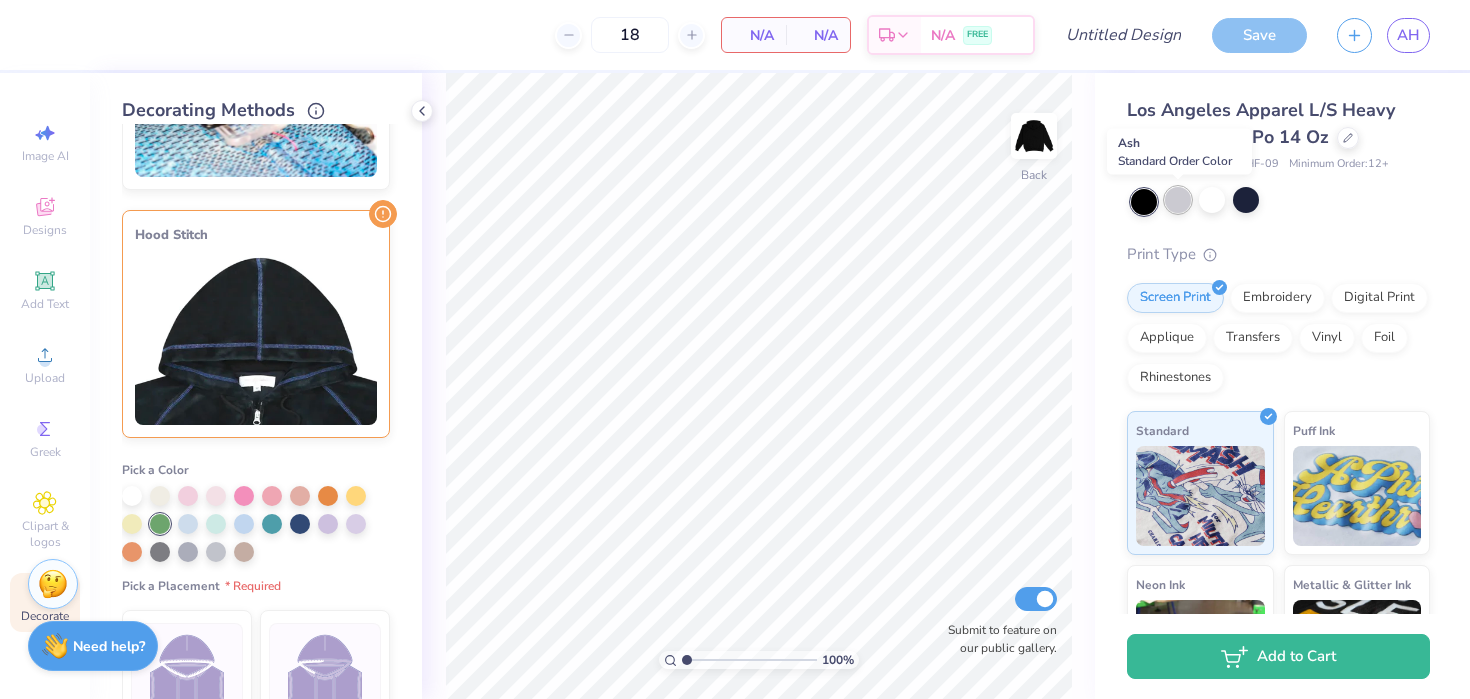 click at bounding box center (1178, 200) 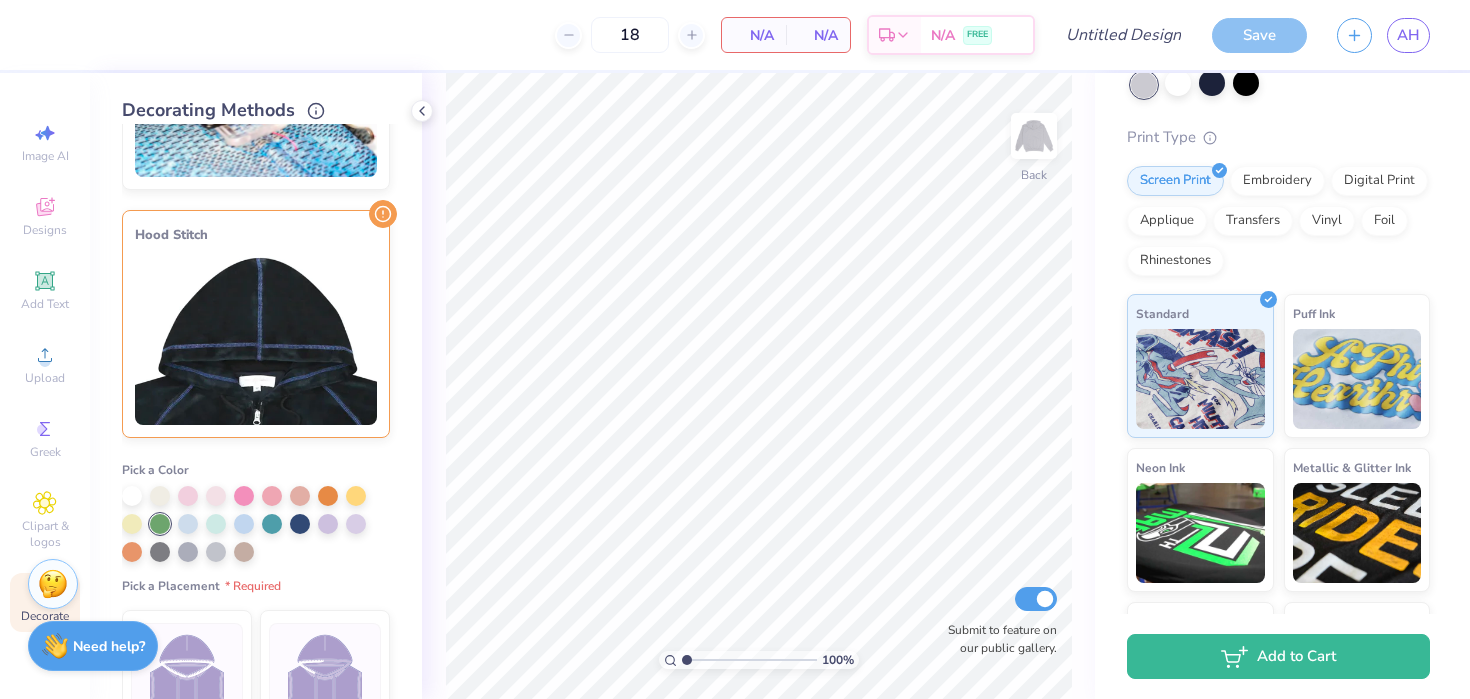 scroll, scrollTop: 249, scrollLeft: 0, axis: vertical 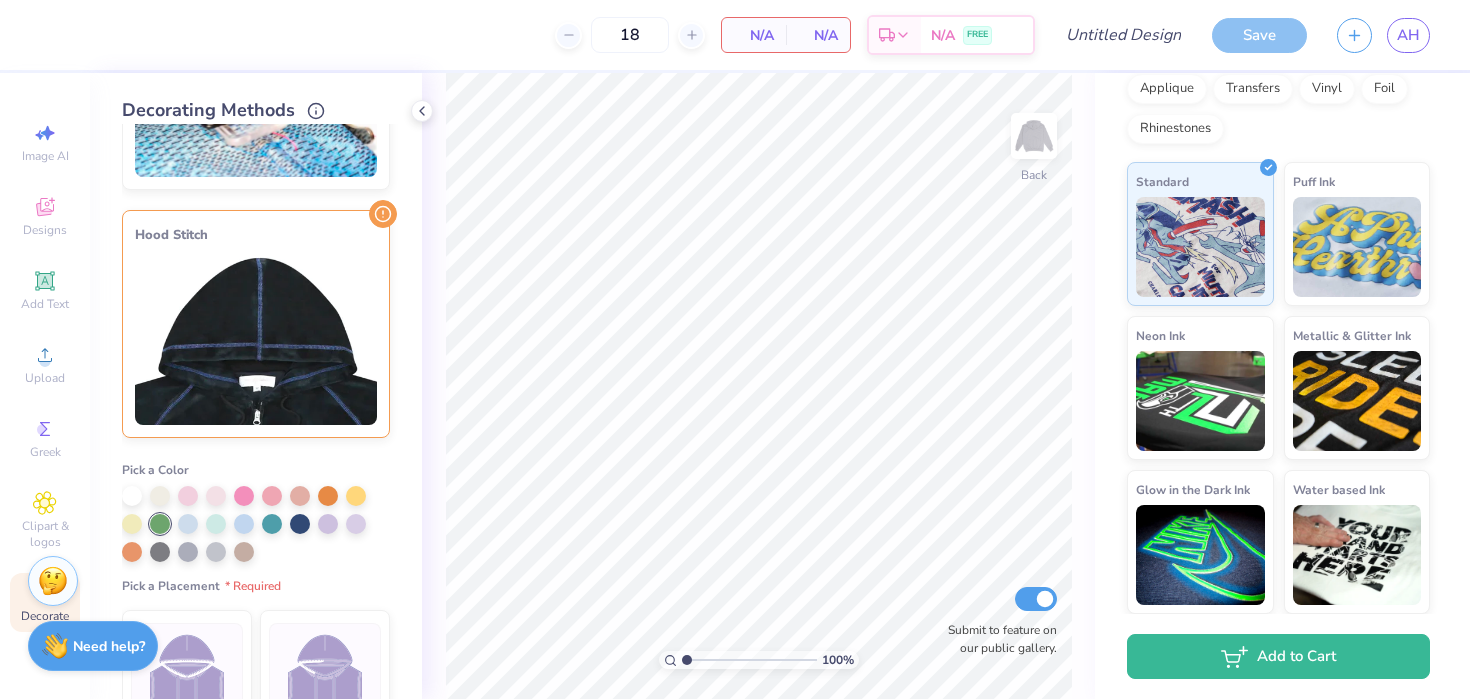 click at bounding box center (53, 581) 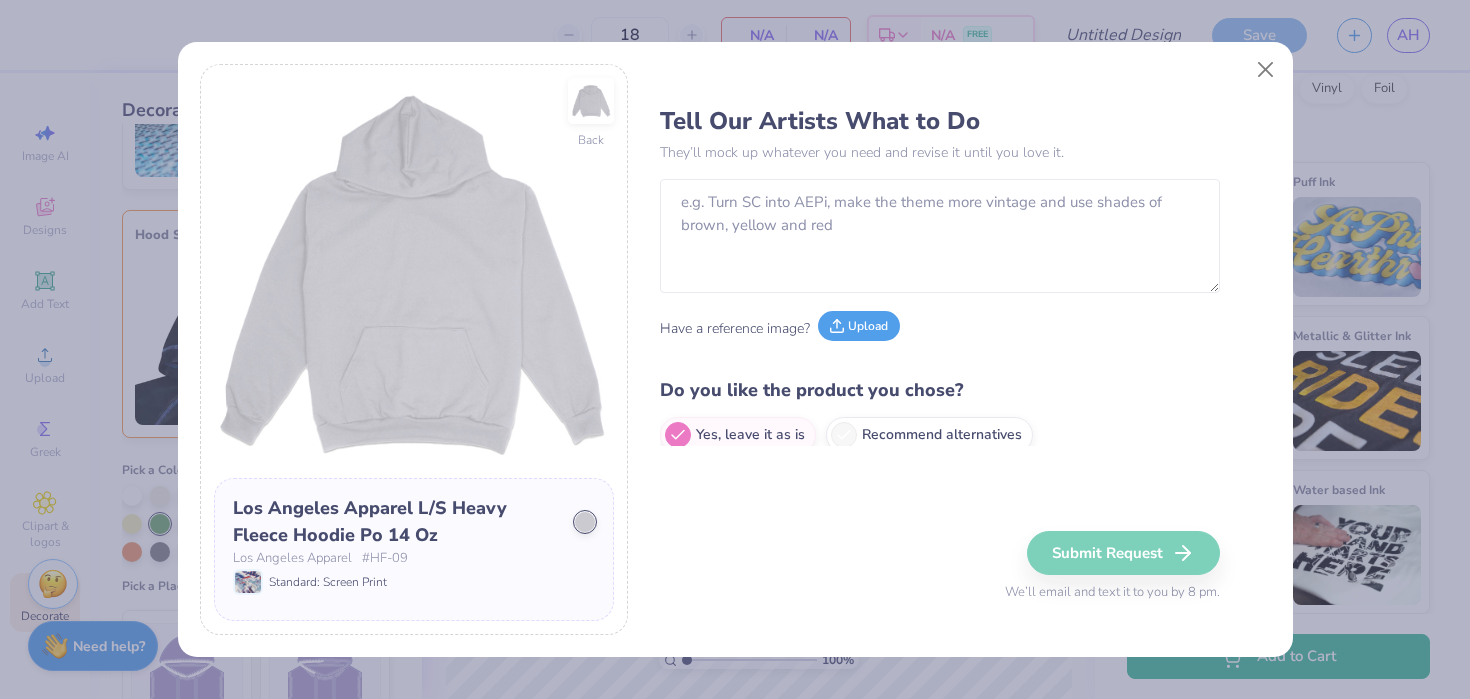 scroll, scrollTop: 17, scrollLeft: 0, axis: vertical 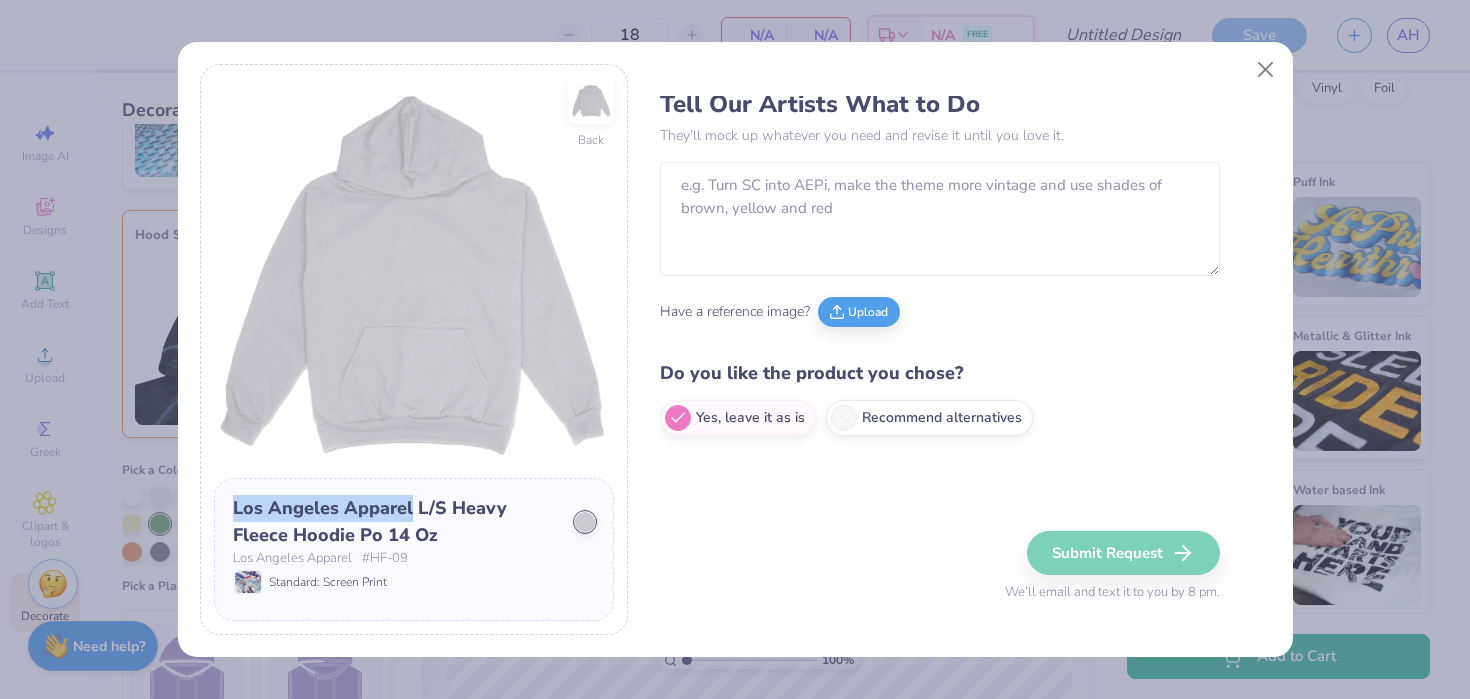 drag, startPoint x: 233, startPoint y: 508, endPoint x: 412, endPoint y: 508, distance: 179 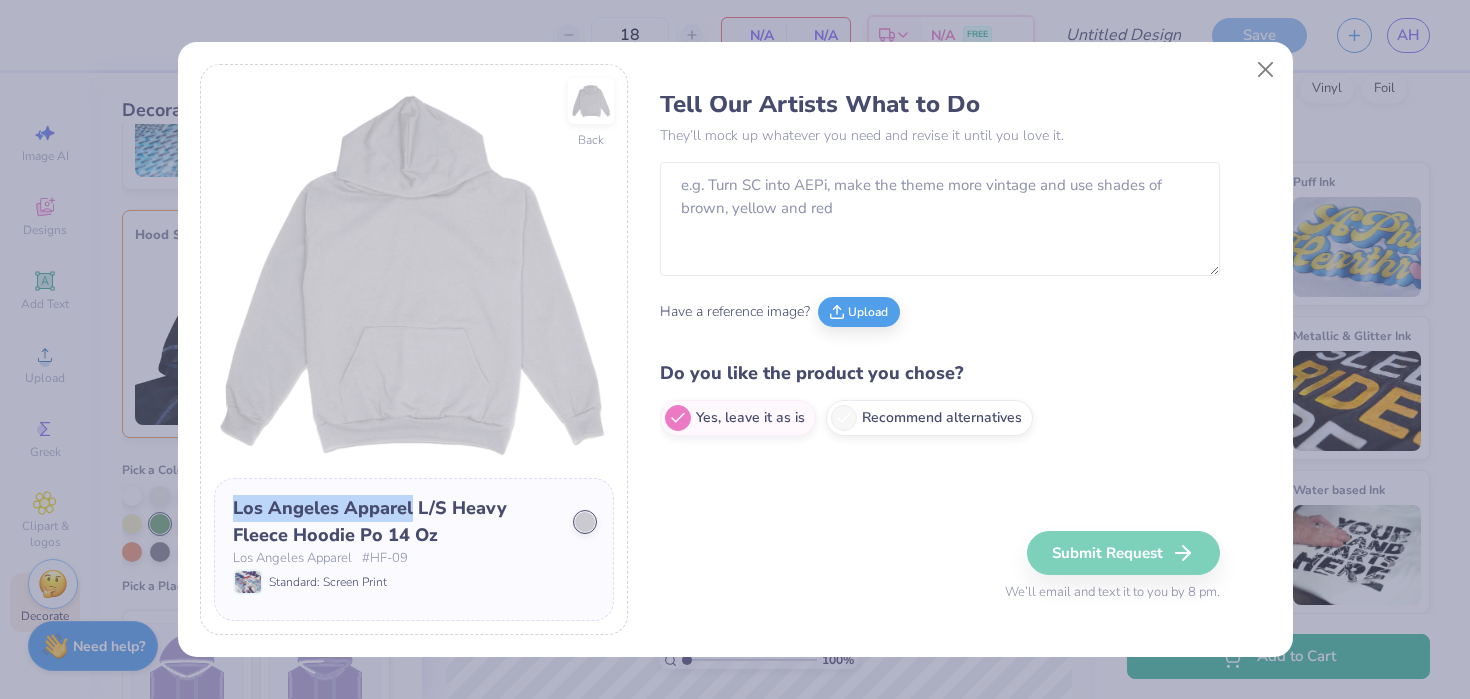 copy on "Los Angeles Apparel" 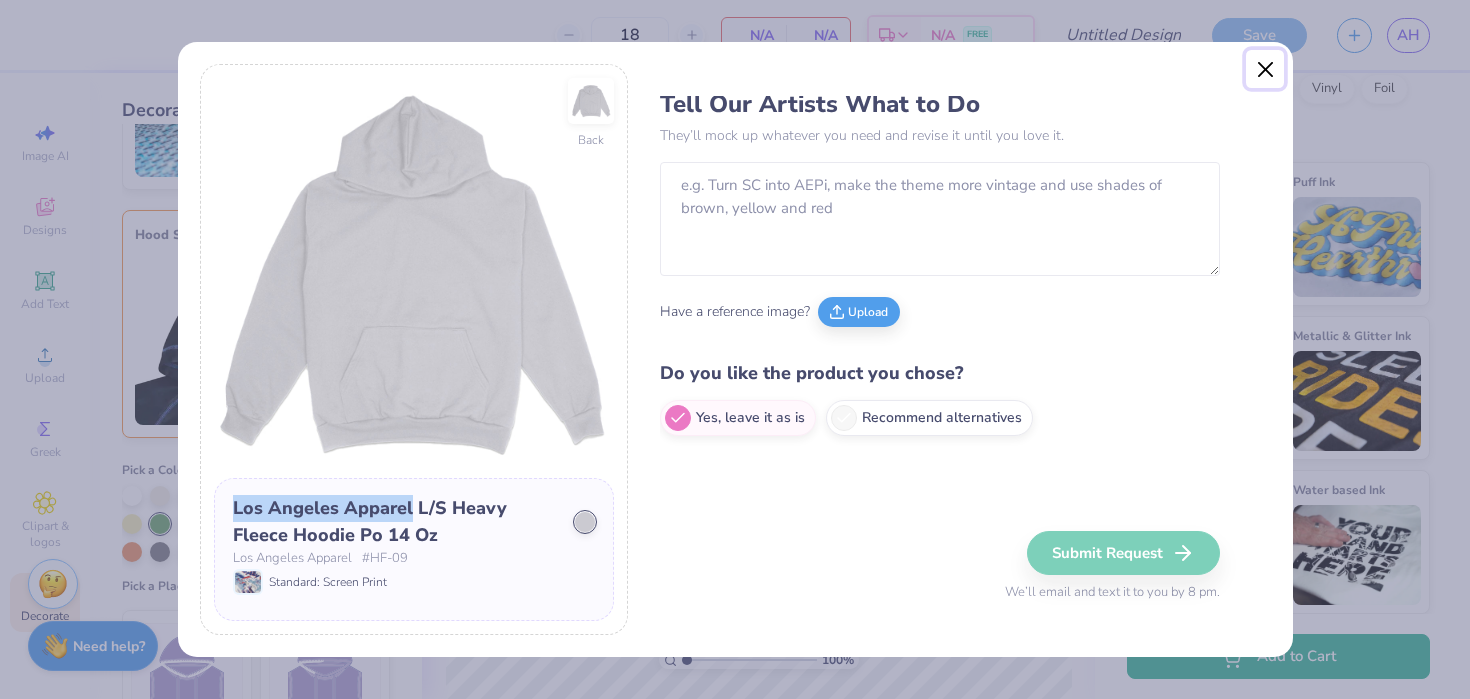 click at bounding box center [1265, 69] 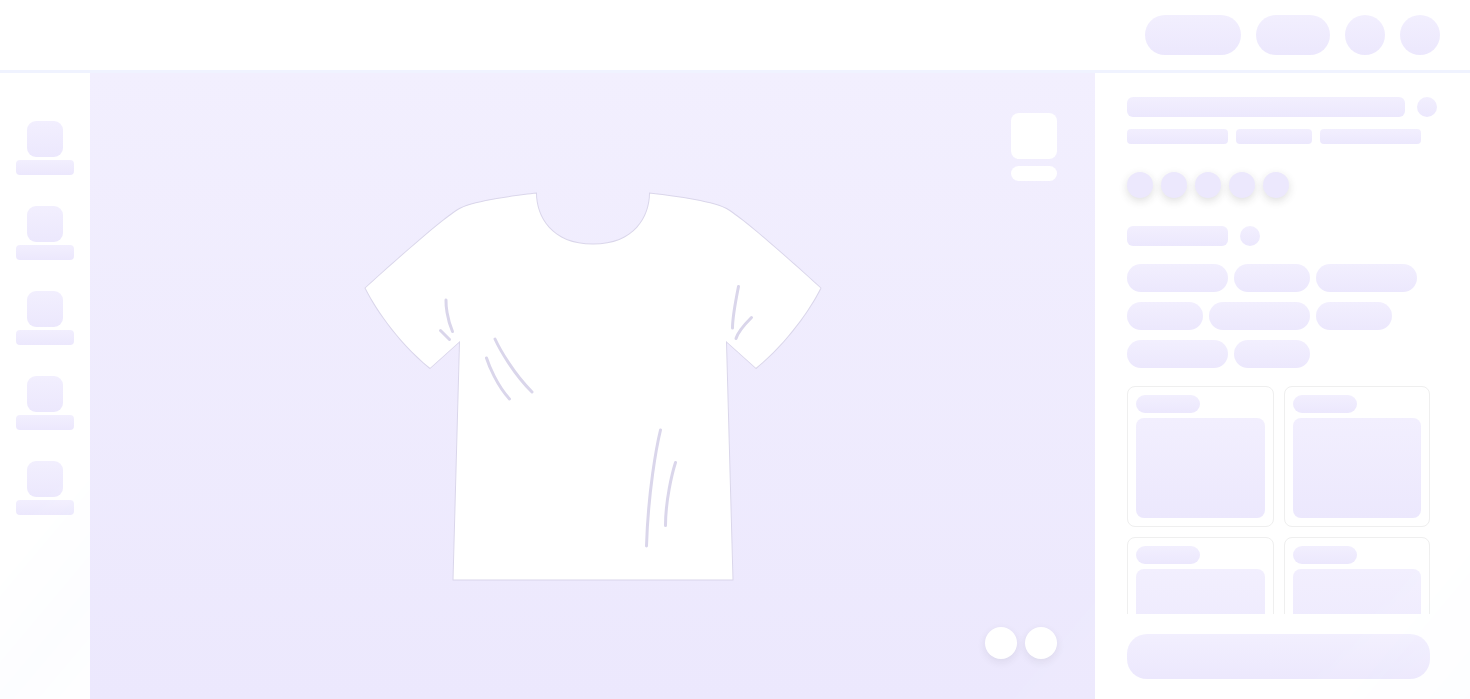 scroll, scrollTop: 0, scrollLeft: 0, axis: both 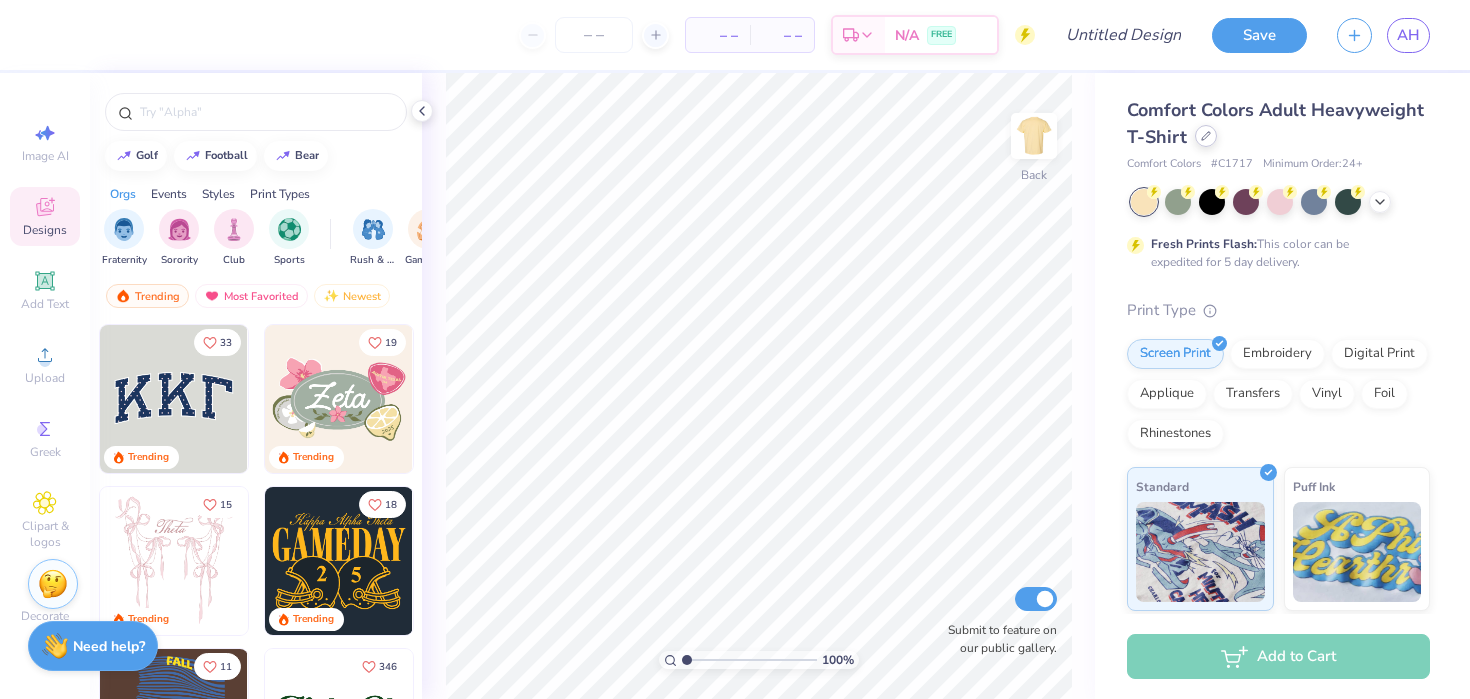 click at bounding box center [1206, 136] 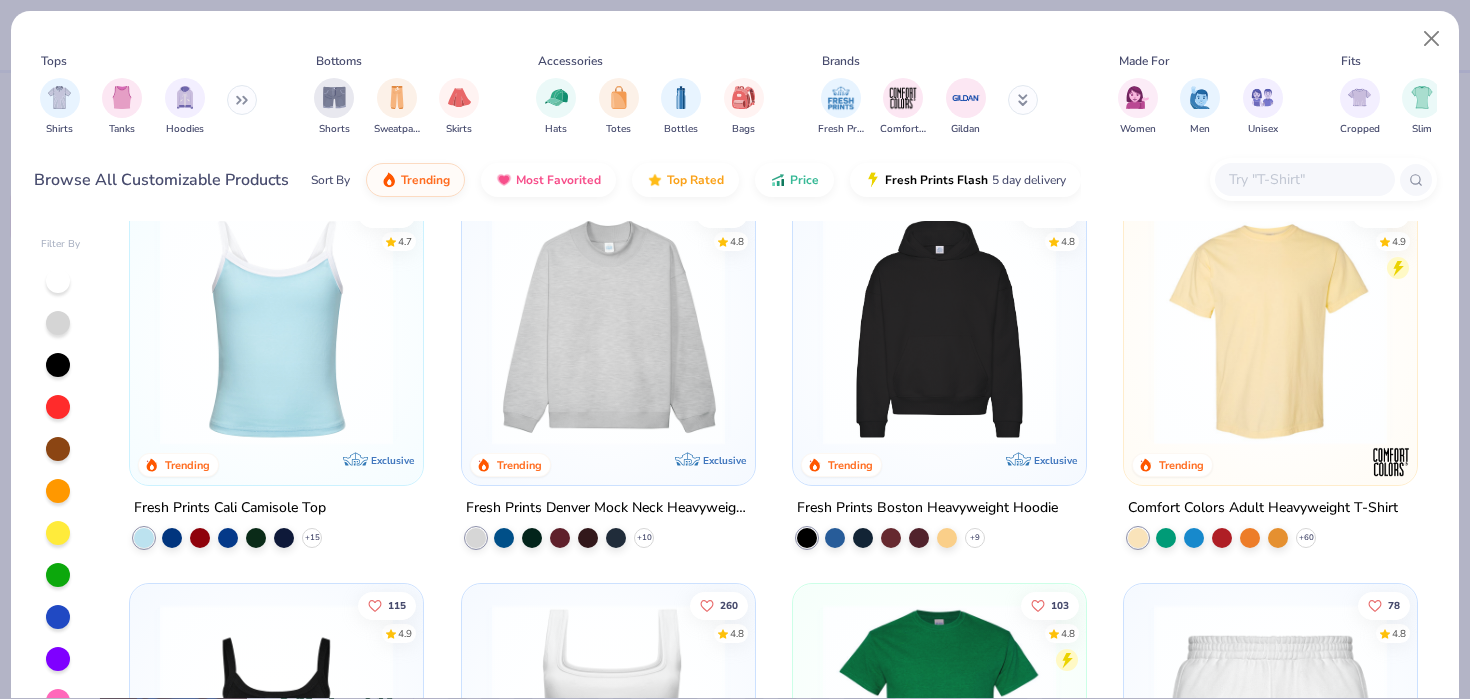 scroll, scrollTop: 0, scrollLeft: 0, axis: both 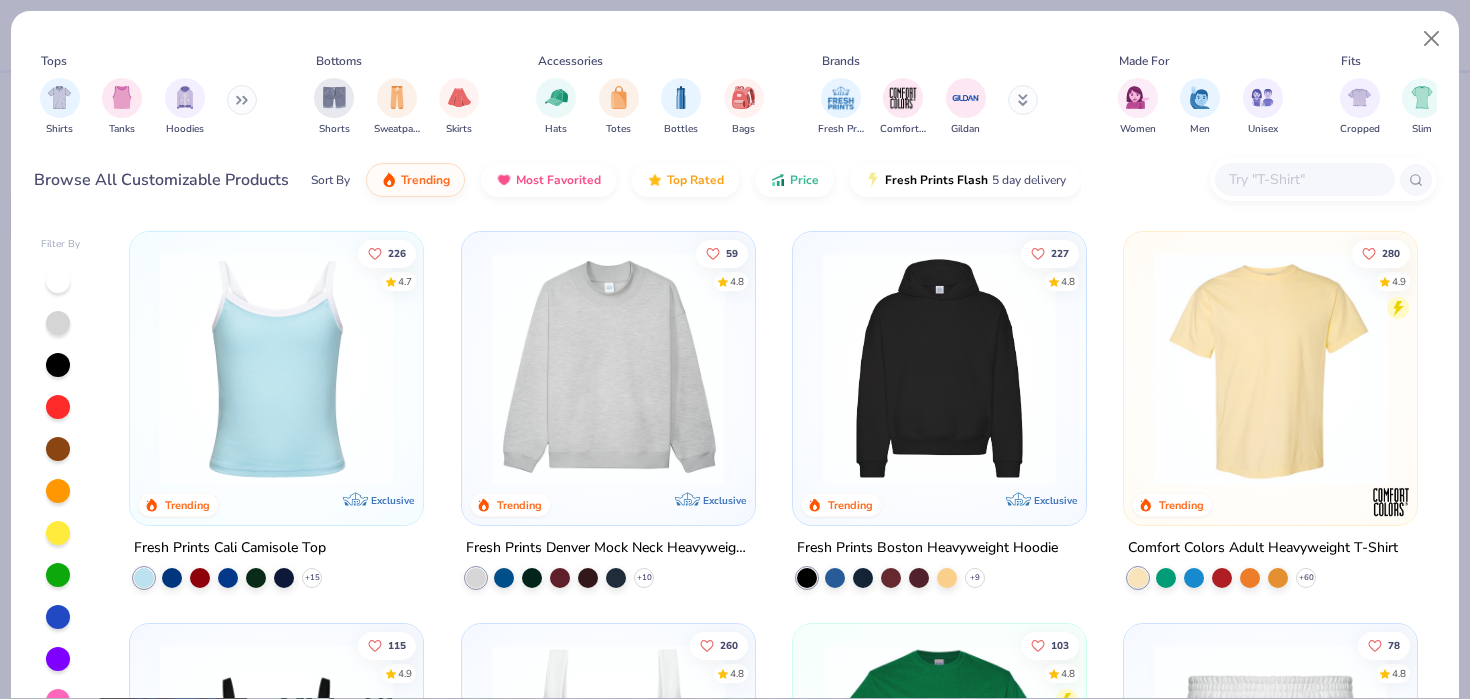 click at bounding box center (939, 368) 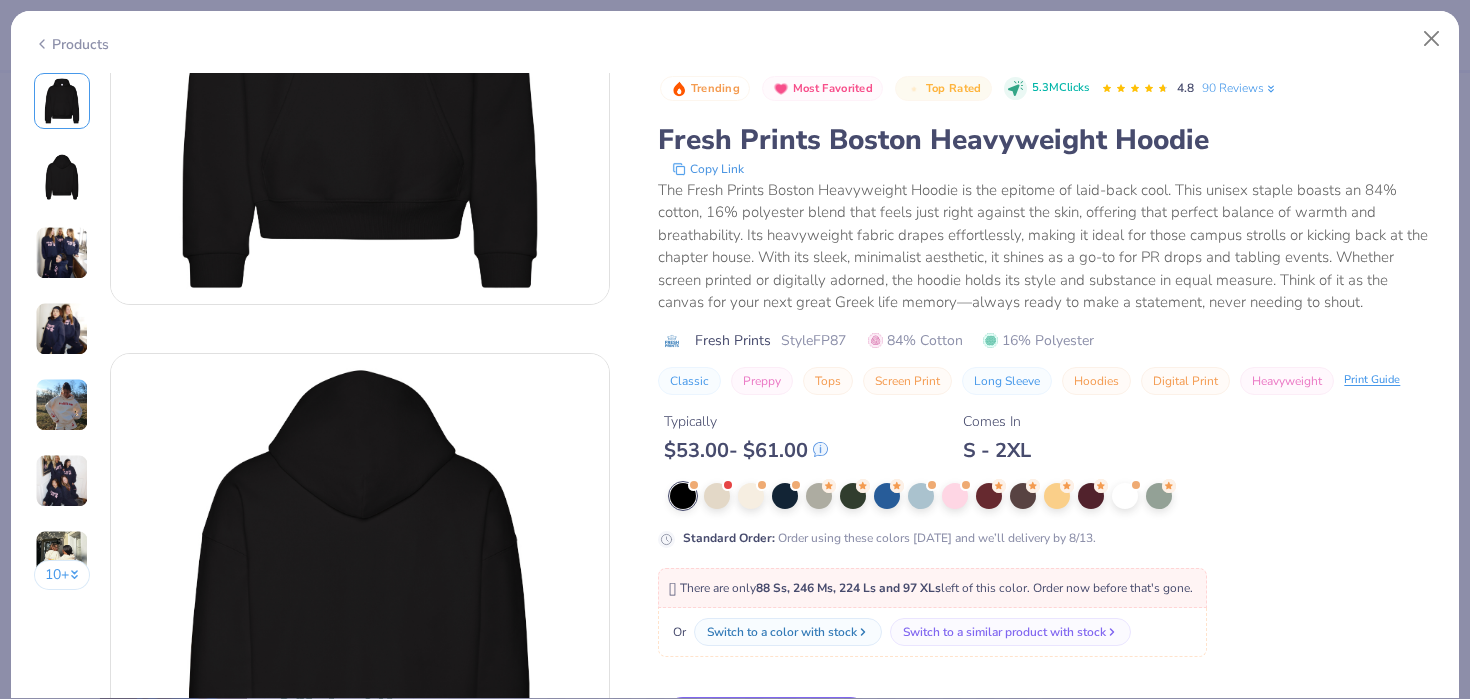 scroll, scrollTop: 0, scrollLeft: 0, axis: both 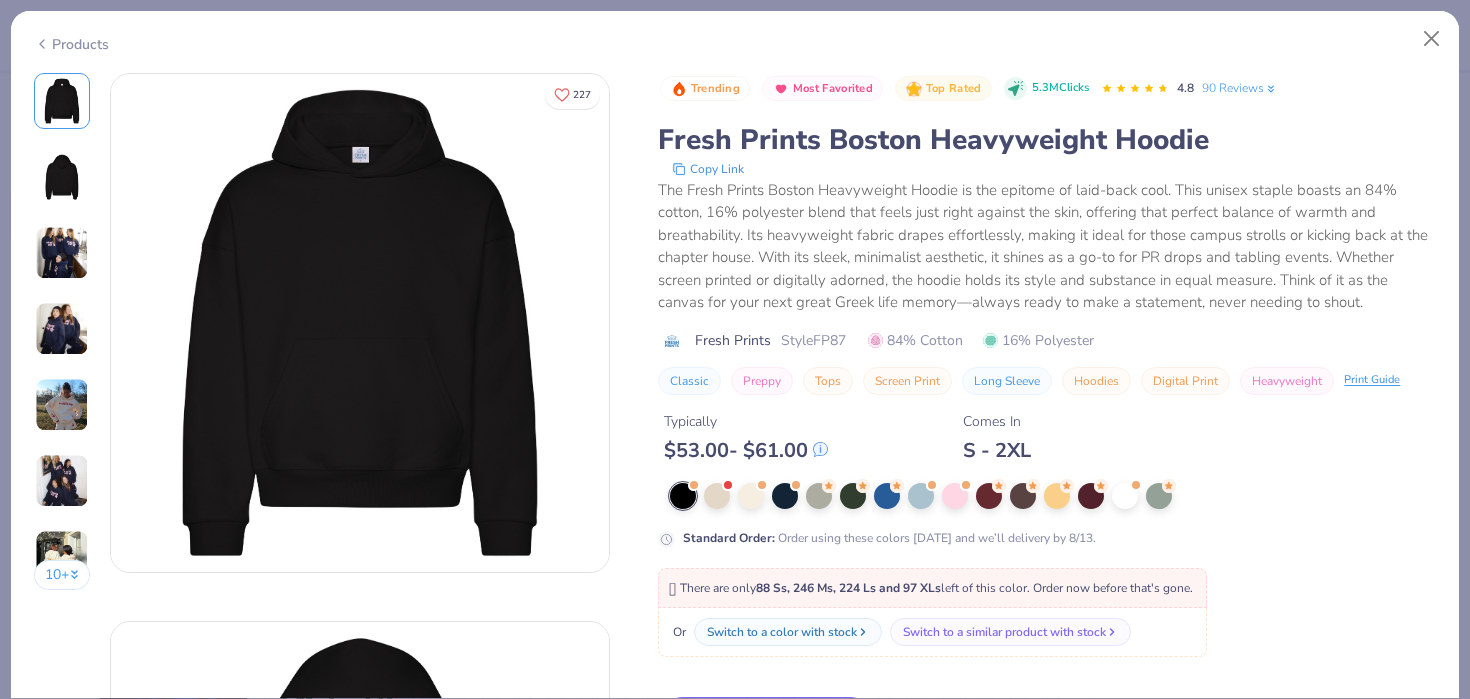 click on "Products" at bounding box center (735, 37) 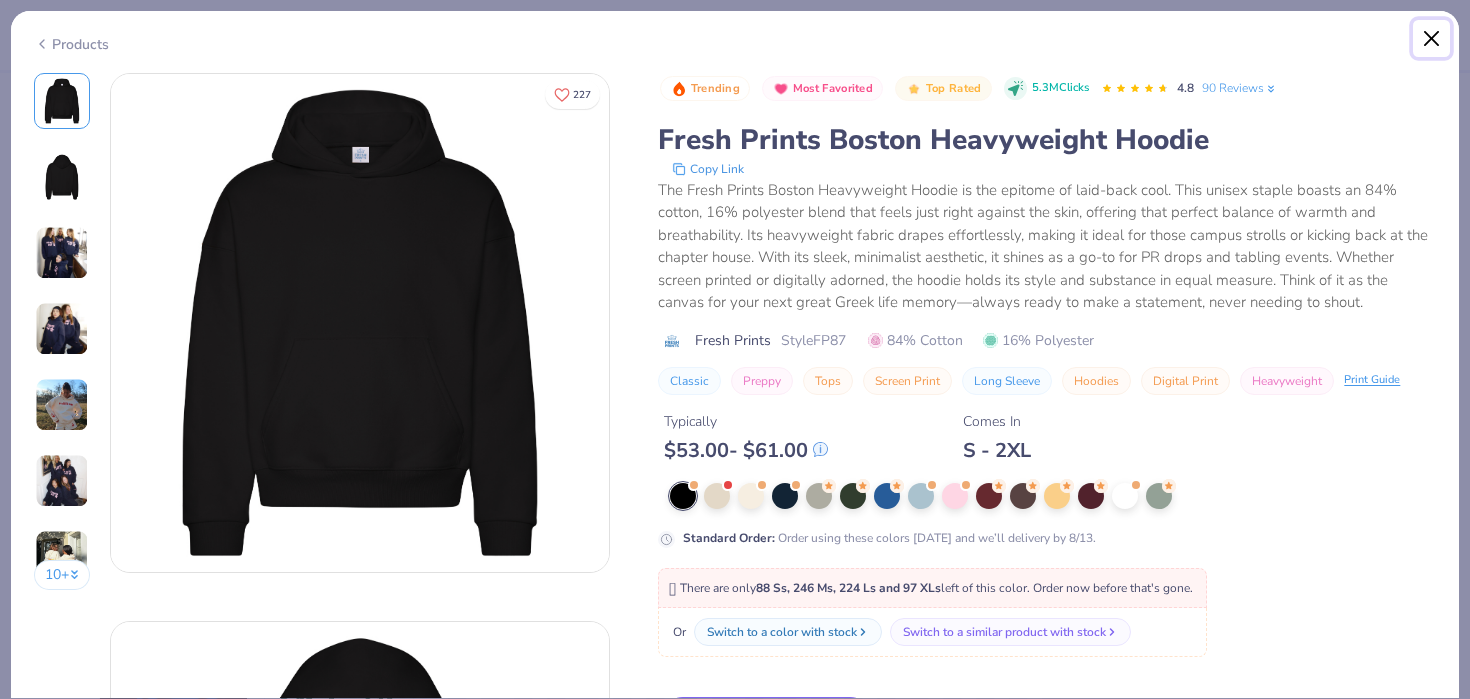 click at bounding box center (1432, 39) 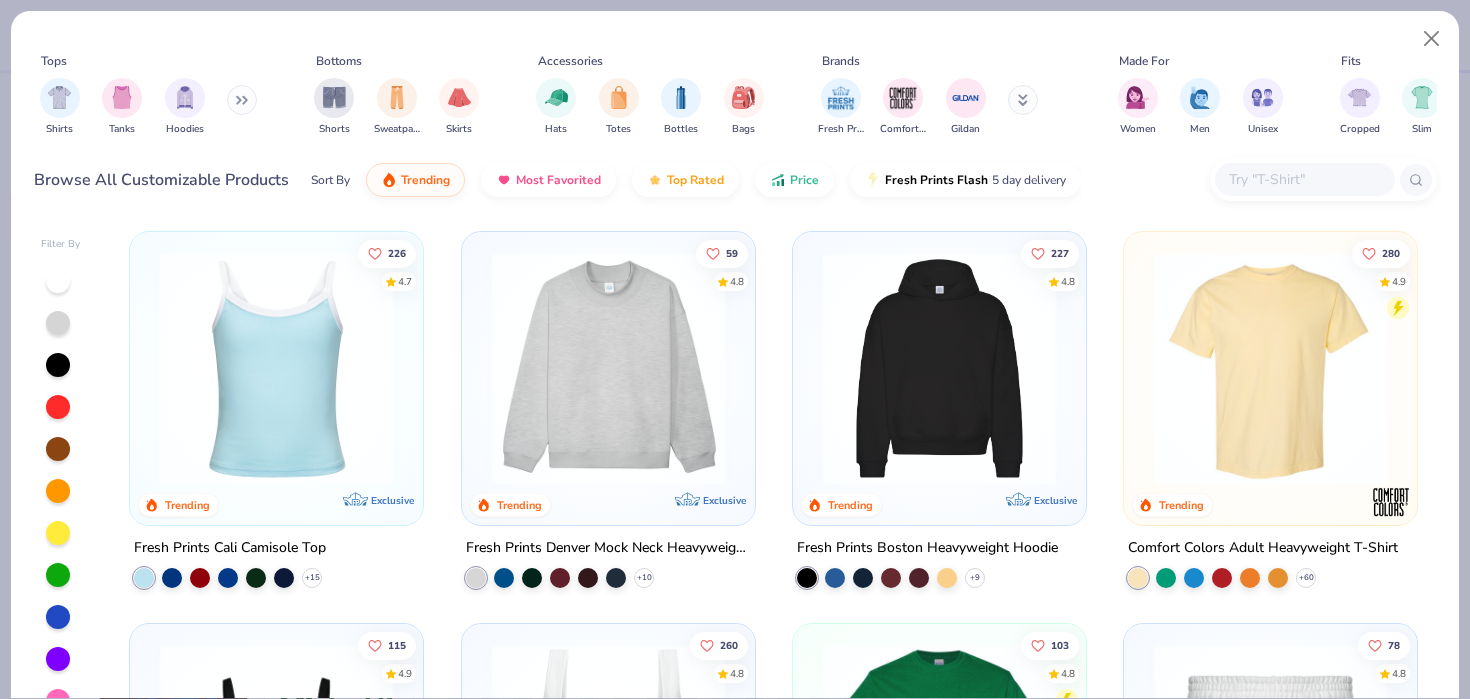 click at bounding box center (939, 368) 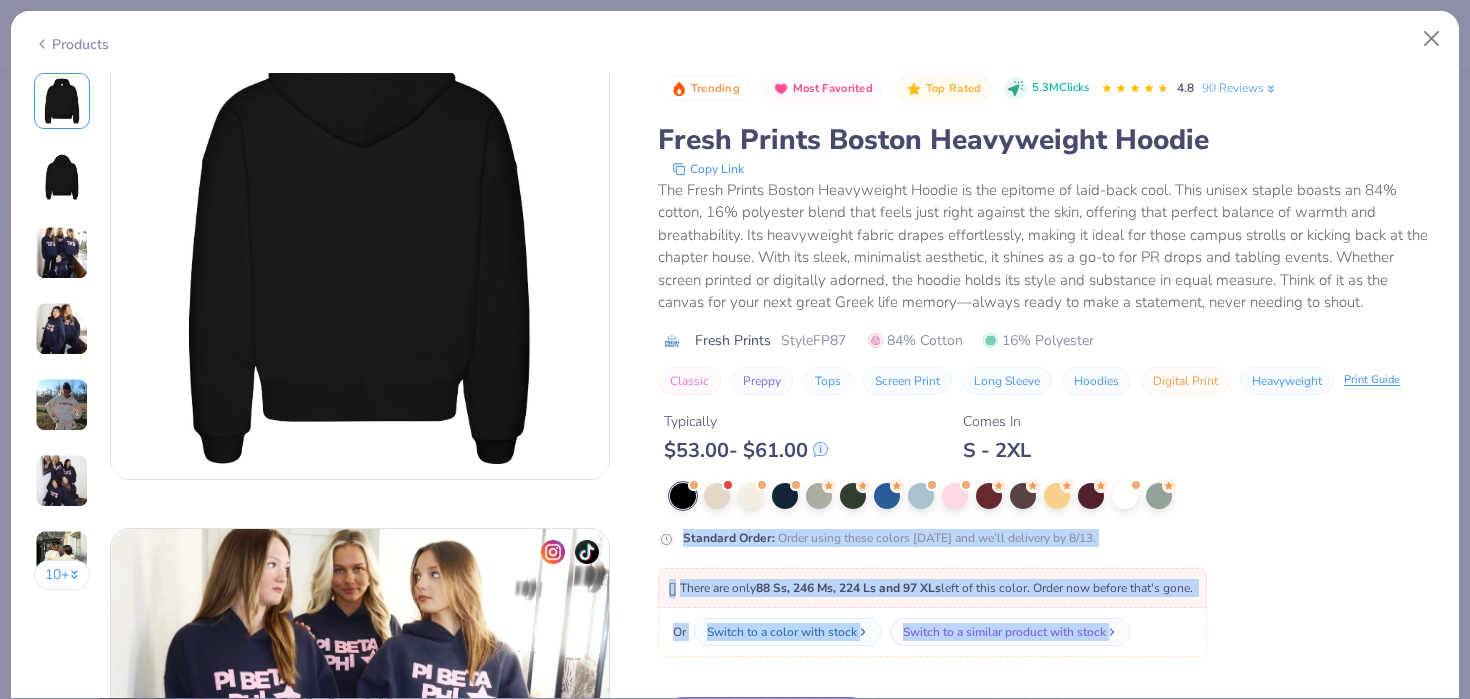 click at bounding box center (360, 229) 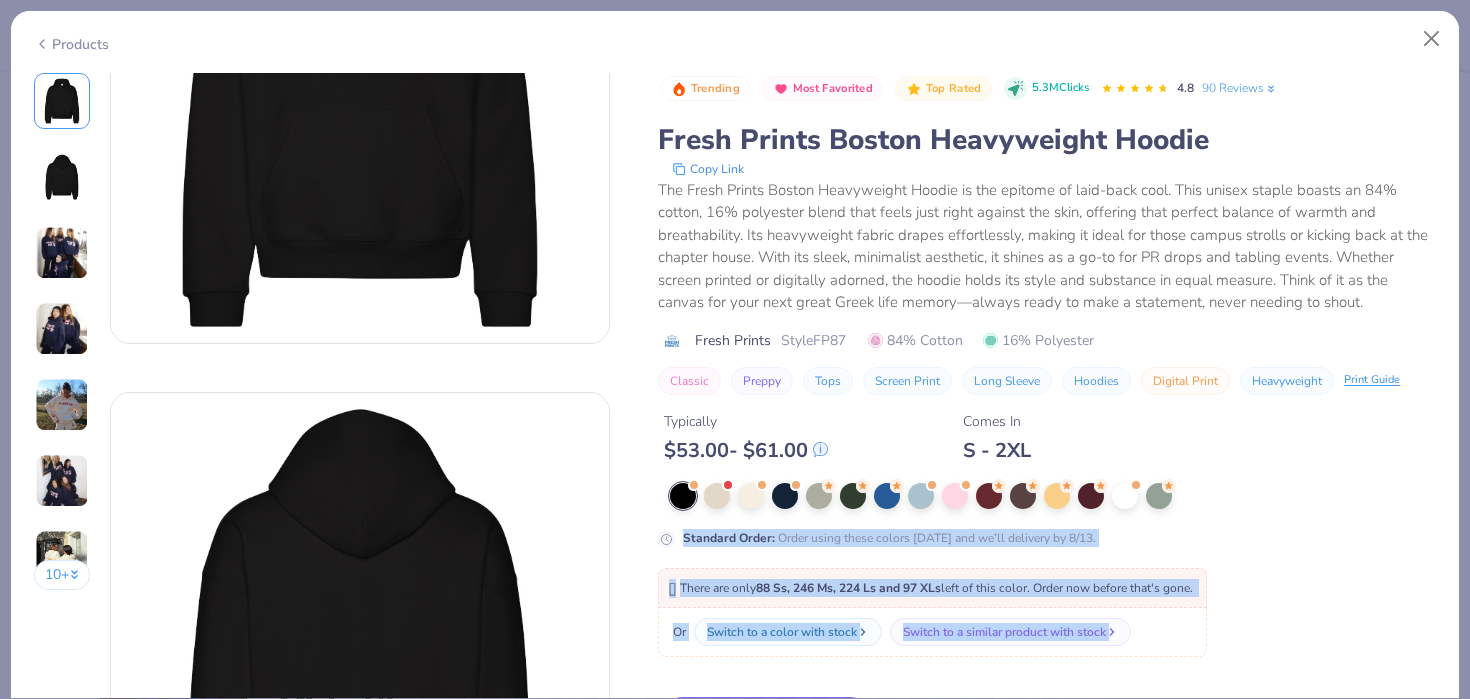 scroll, scrollTop: 0, scrollLeft: 0, axis: both 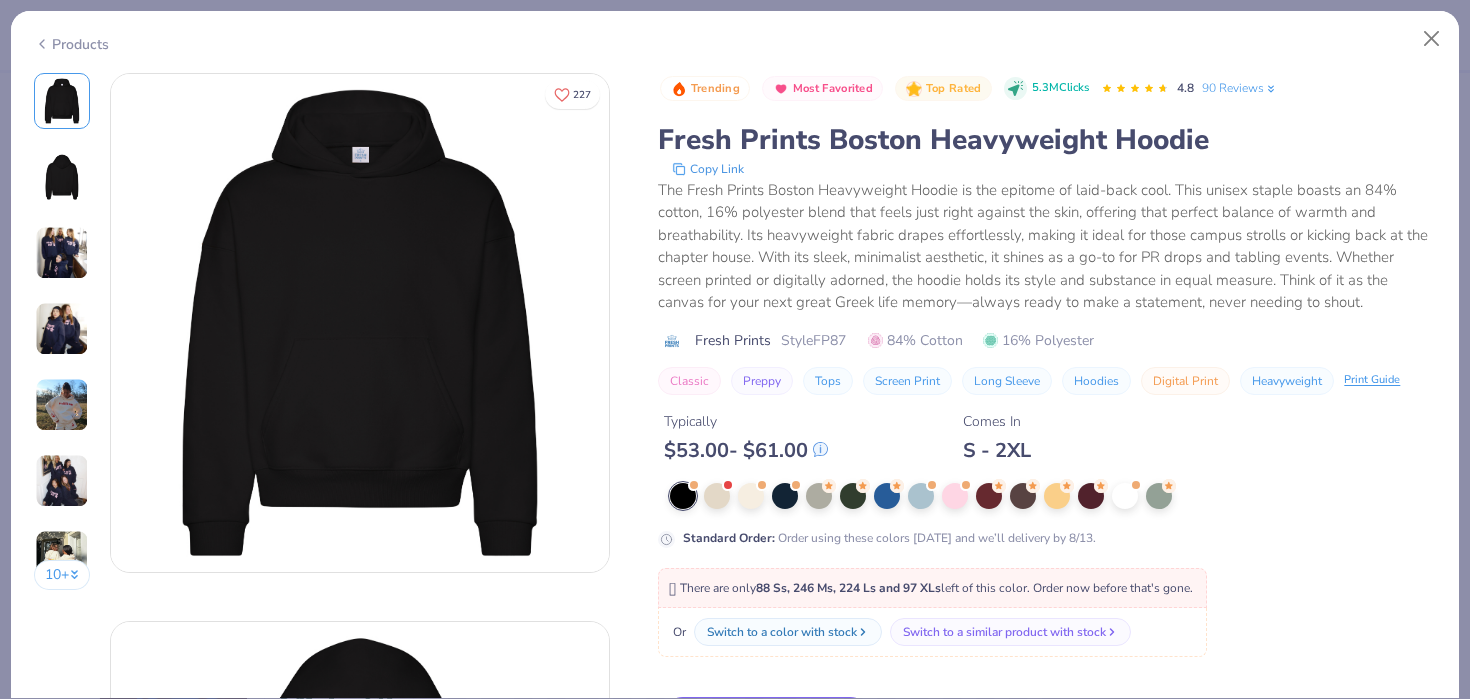 click at bounding box center (1053, 496) 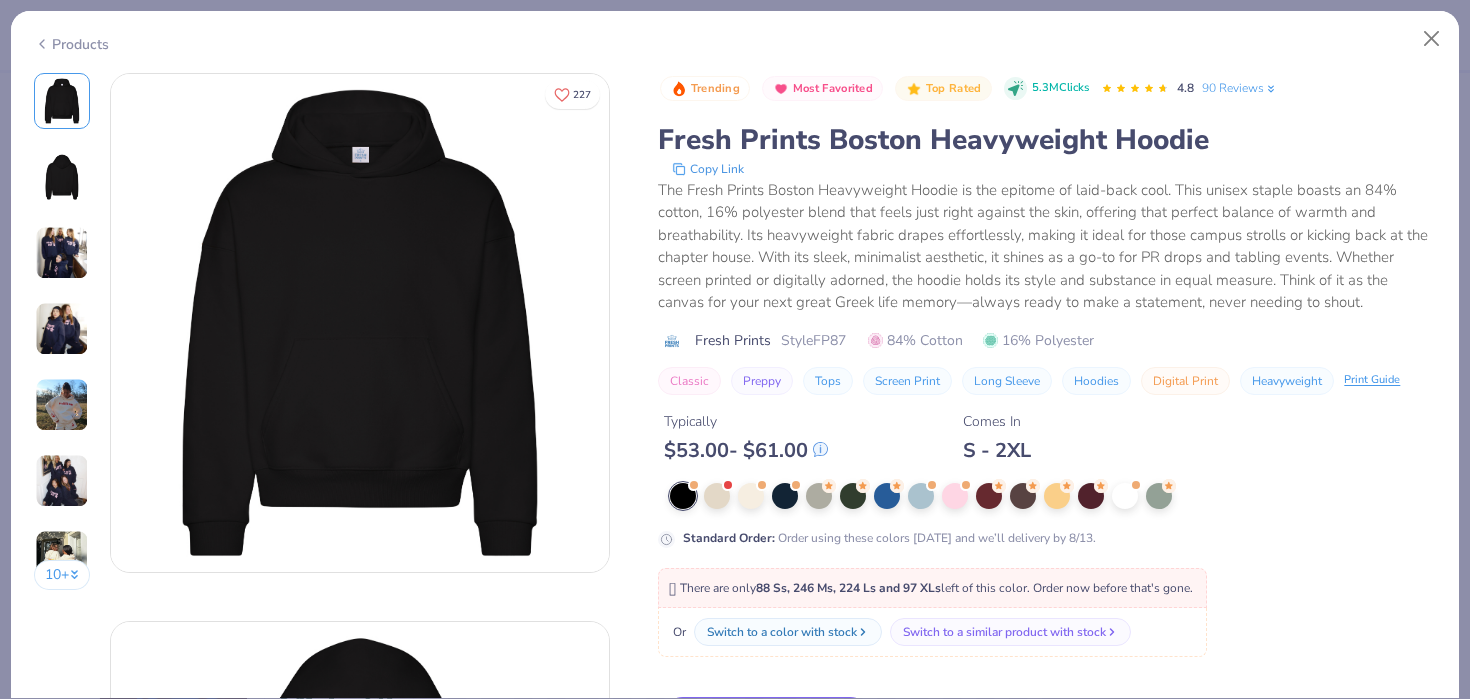 click at bounding box center [360, 323] 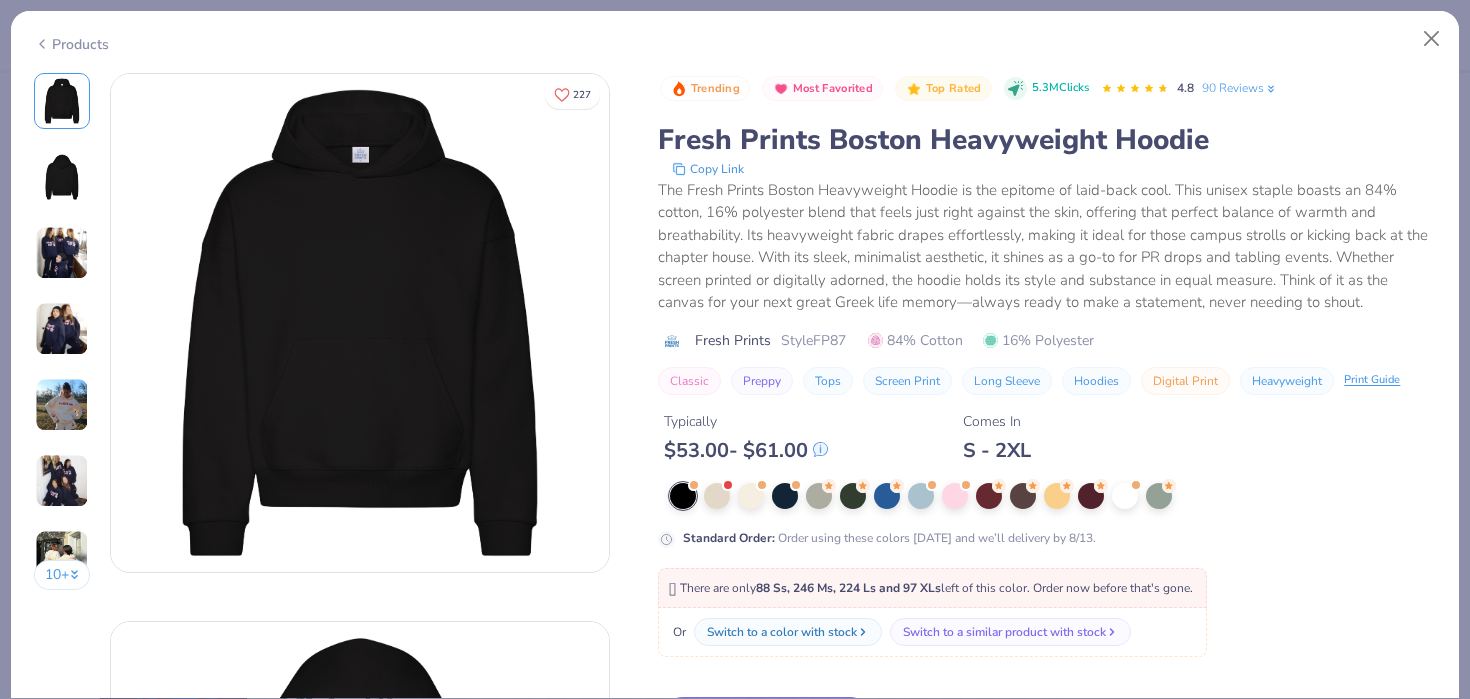 click at bounding box center [360, 323] 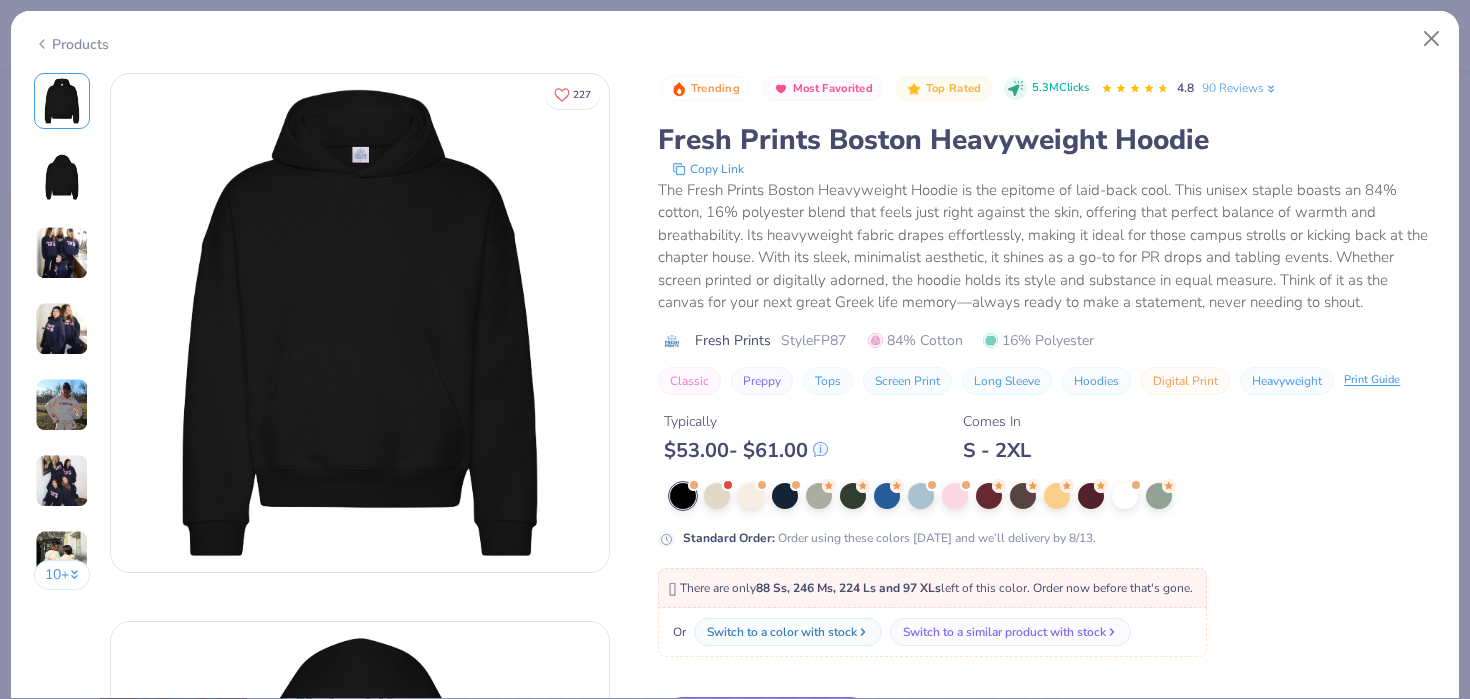 click on "Copy Link" at bounding box center (1048, 169) 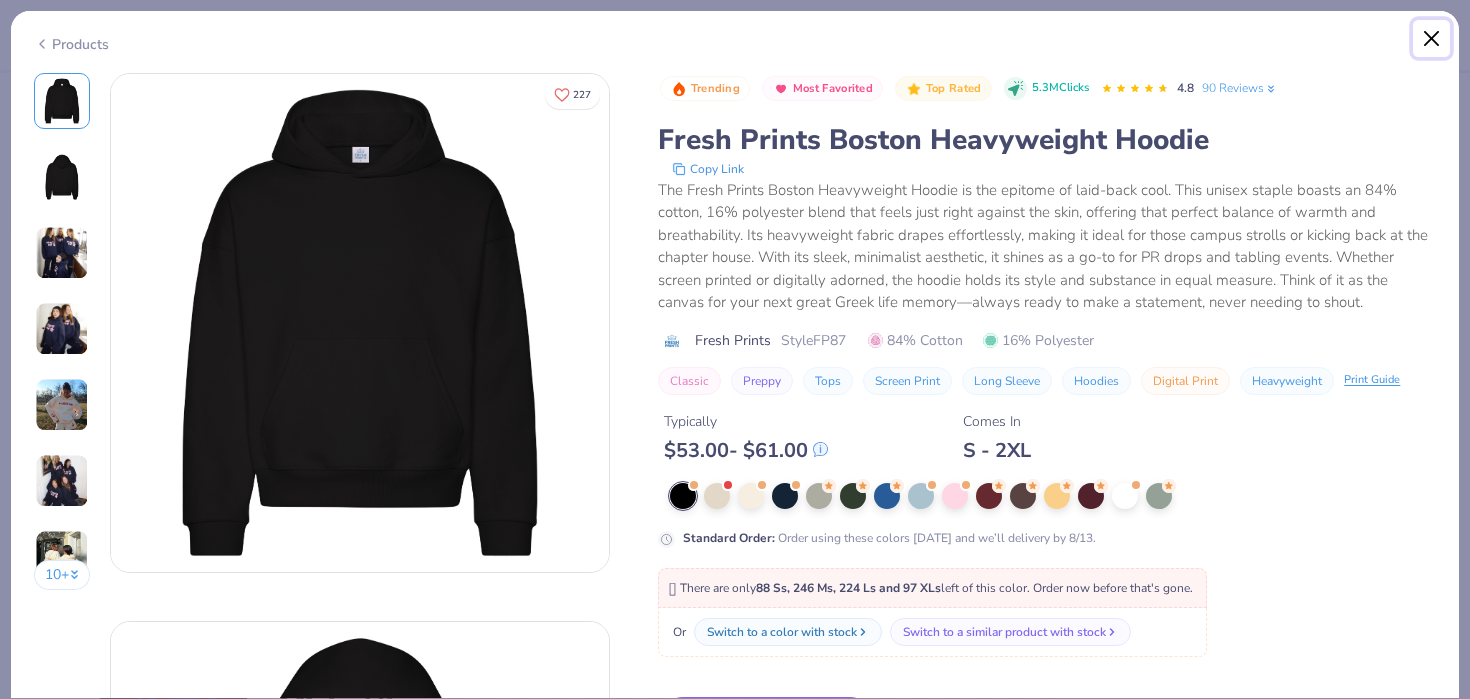 click at bounding box center (1432, 39) 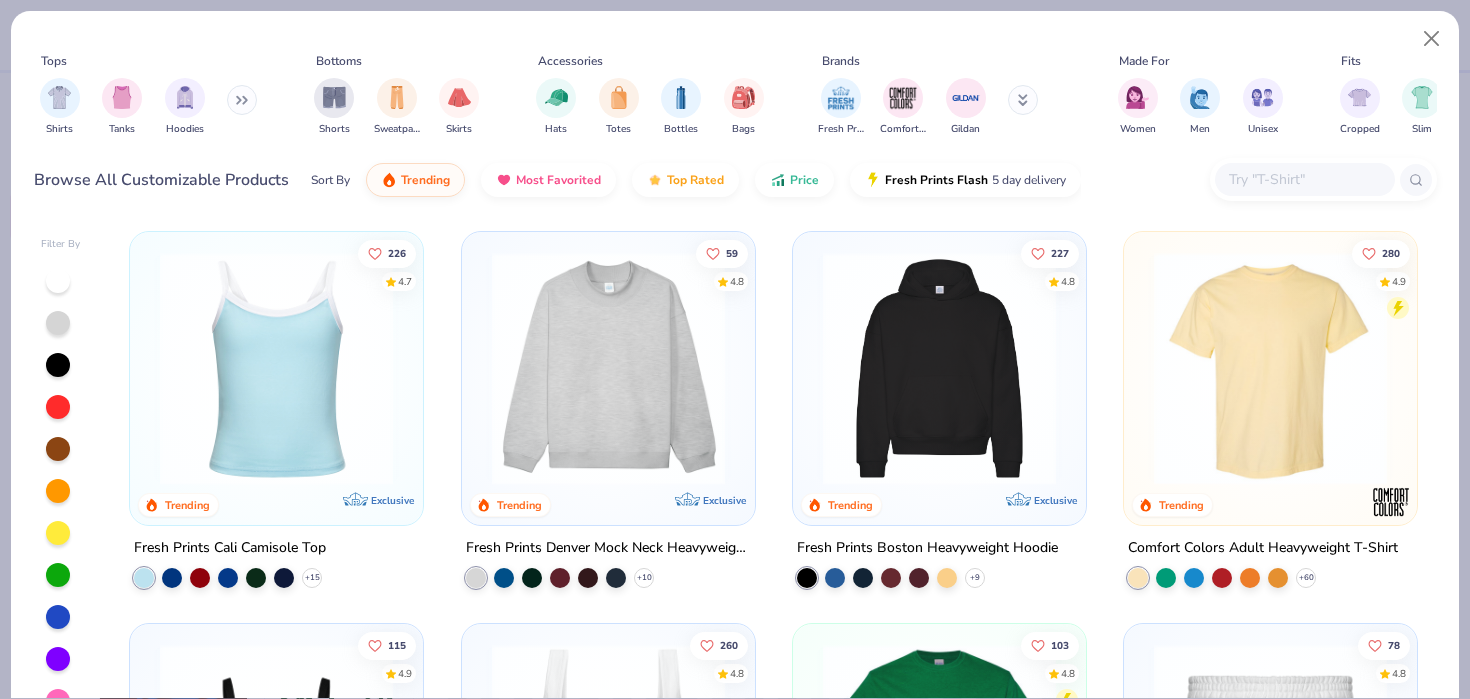 click at bounding box center (939, 368) 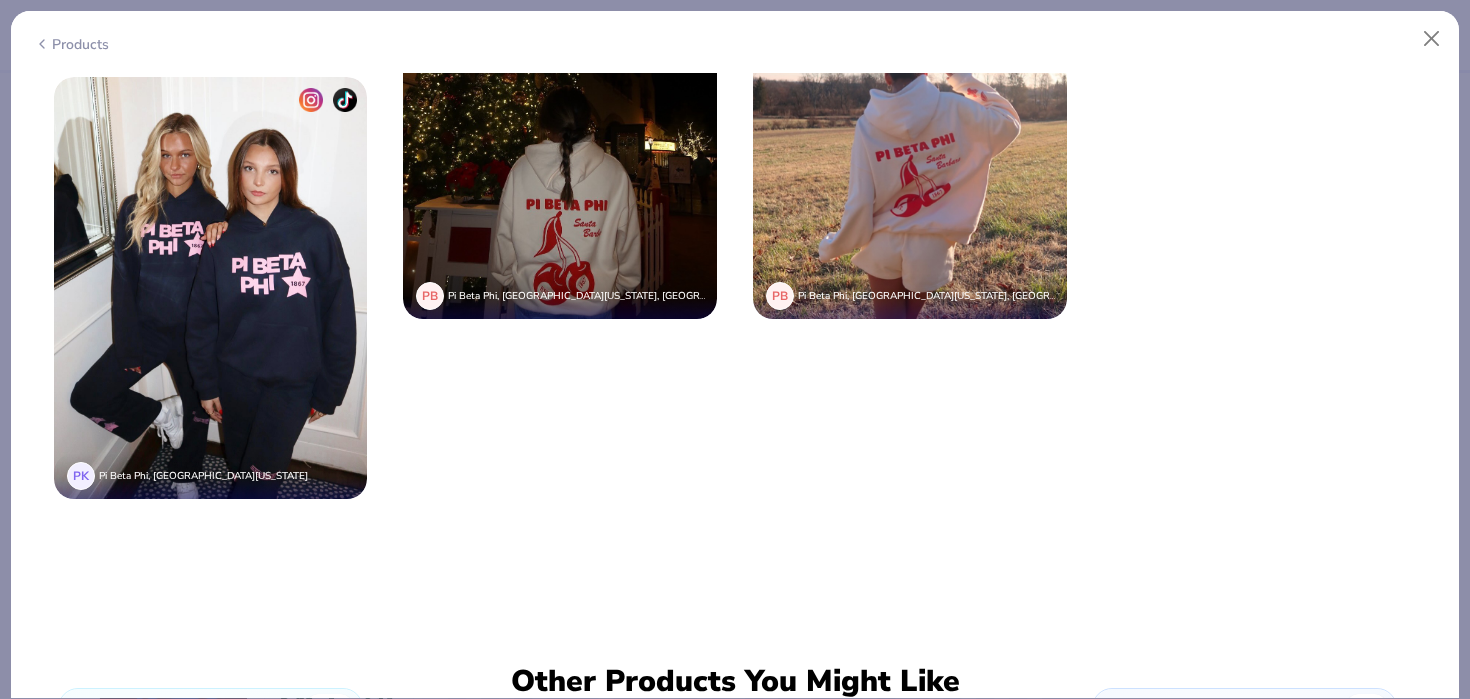 scroll, scrollTop: 5466, scrollLeft: 0, axis: vertical 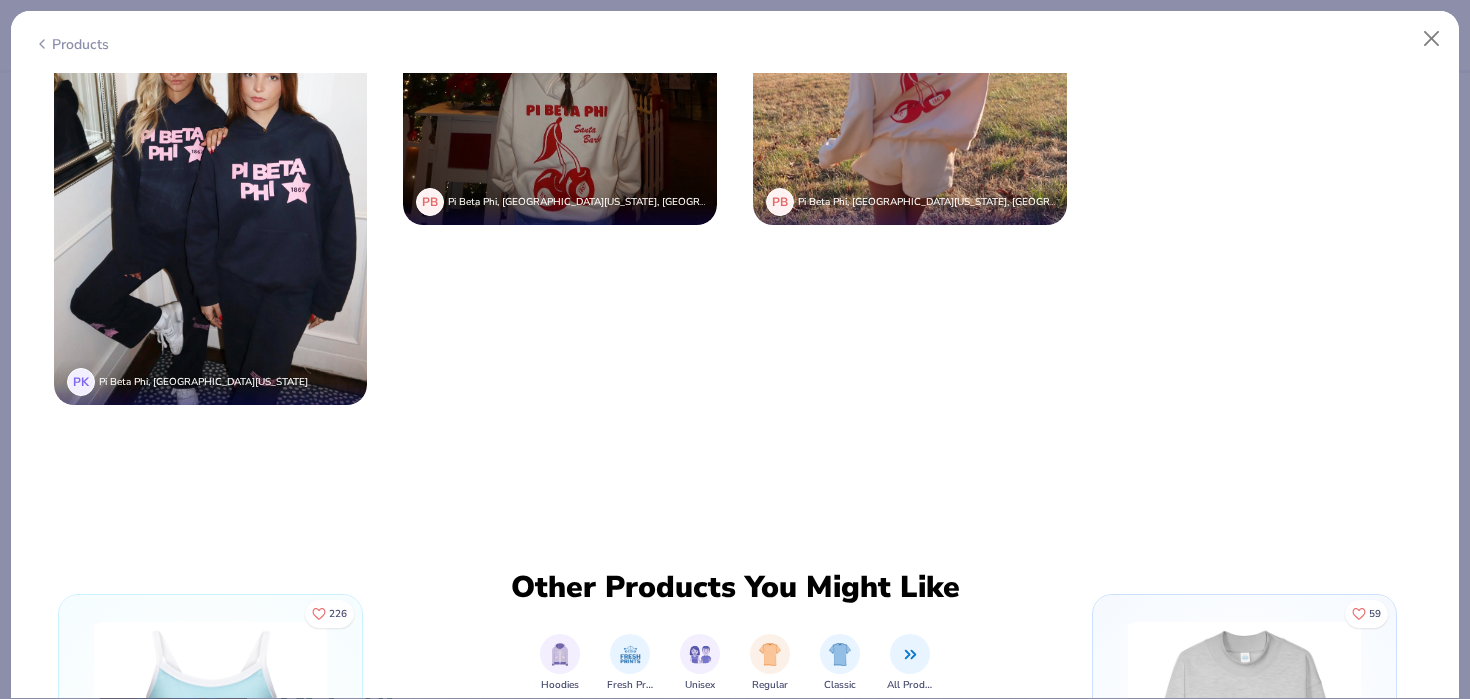 click on "You Wore It Best AR Alpha Chi Omega, [GEOGRAPHIC_DATA][US_STATE], Riverside KC Kappa Alpha Theta, [GEOGRAPHIC_DATA][US_STATE] KC Kappa Alpha Theta, [GEOGRAPHIC_DATA][US_STATE] KC Kappa Alpha Theta, [GEOGRAPHIC_DATA][US_STATE] KC Kappa Alpha Theta, [GEOGRAPHIC_DATA][US_STATE] PB Pi Beta Phi, [GEOGRAPHIC_DATA][US_STATE], [GEOGRAPHIC_DATA][PERSON_NAME] PB [GEOGRAPHIC_DATA], [GEOGRAPHIC_DATA][US_STATE], [GEOGRAPHIC_DATA][PERSON_NAME] PB Pi Beta Phi, [GEOGRAPHIC_DATA][US_STATE], [GEOGRAPHIC_DATA][PERSON_NAME] KC Kappa Alpha Theta, [GEOGRAPHIC_DATA][US_STATE] PB Pi Beta Phi, [GEOGRAPHIC_DATA][US_STATE], [GEOGRAPHIC_DATA][PERSON_NAME] PK Pi Beta Phi, [GEOGRAPHIC_DATA][US_STATE] PB [GEOGRAPHIC_DATA], [GEOGRAPHIC_DATA][US_STATE], [GEOGRAPHIC_DATA][PERSON_NAME] PB [GEOGRAPHIC_DATA], [GEOGRAPHIC_DATA][US_STATE], [GEOGRAPHIC_DATA][PERSON_NAME]" at bounding box center (735, -492) 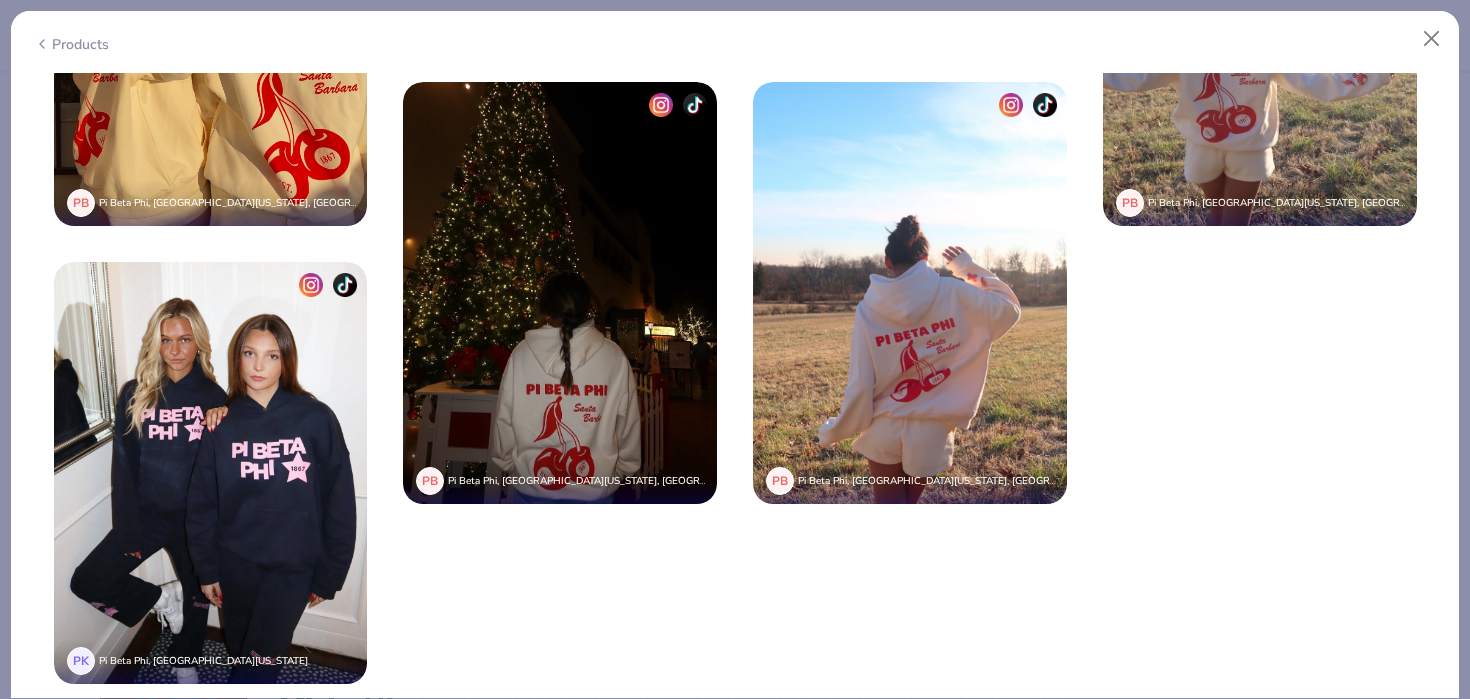 scroll, scrollTop: 5129, scrollLeft: 0, axis: vertical 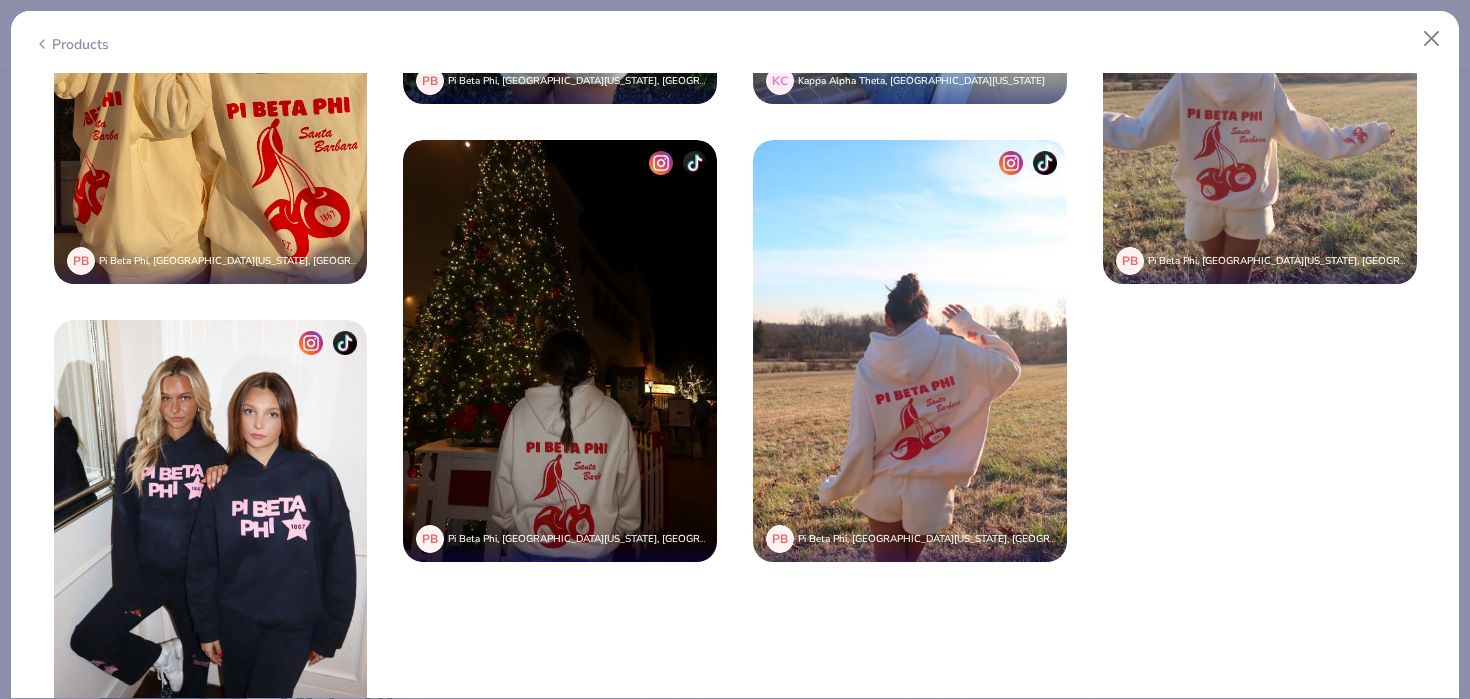 click at bounding box center (560, 351) 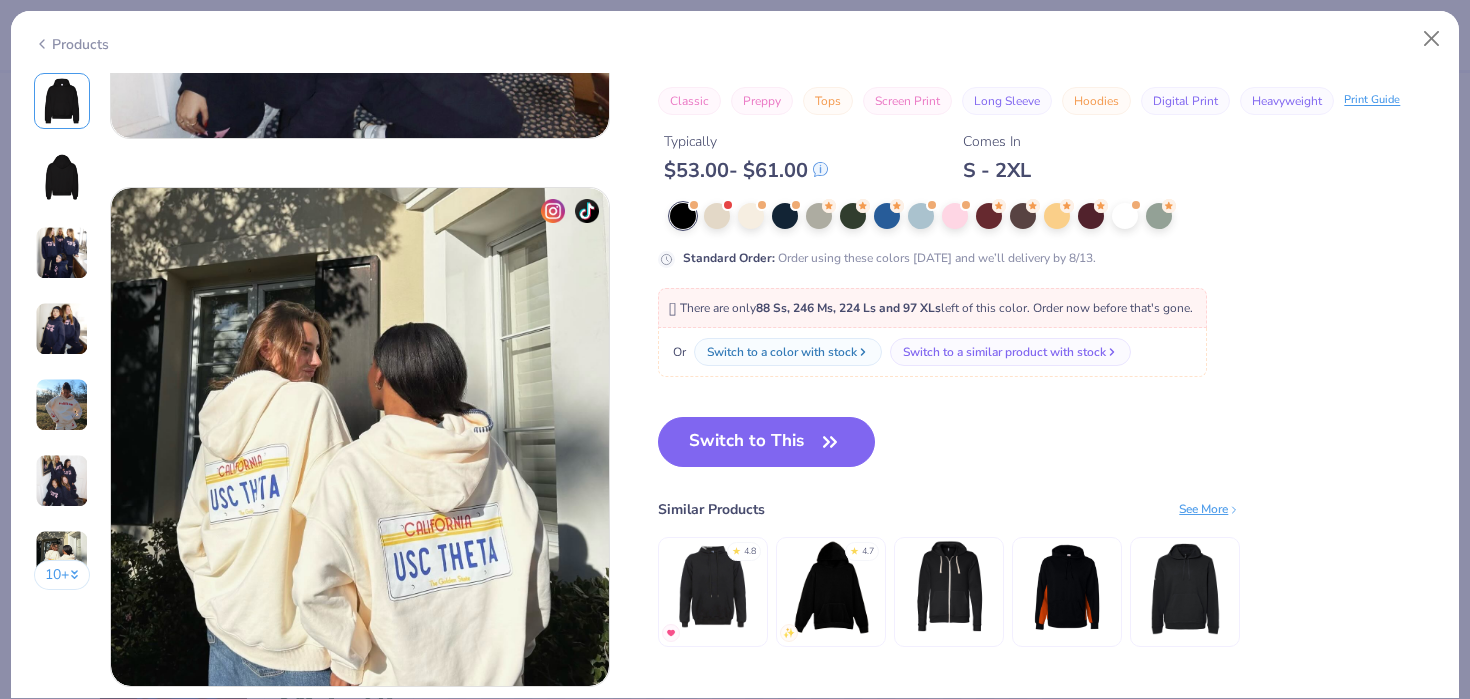 scroll, scrollTop: 3182, scrollLeft: 0, axis: vertical 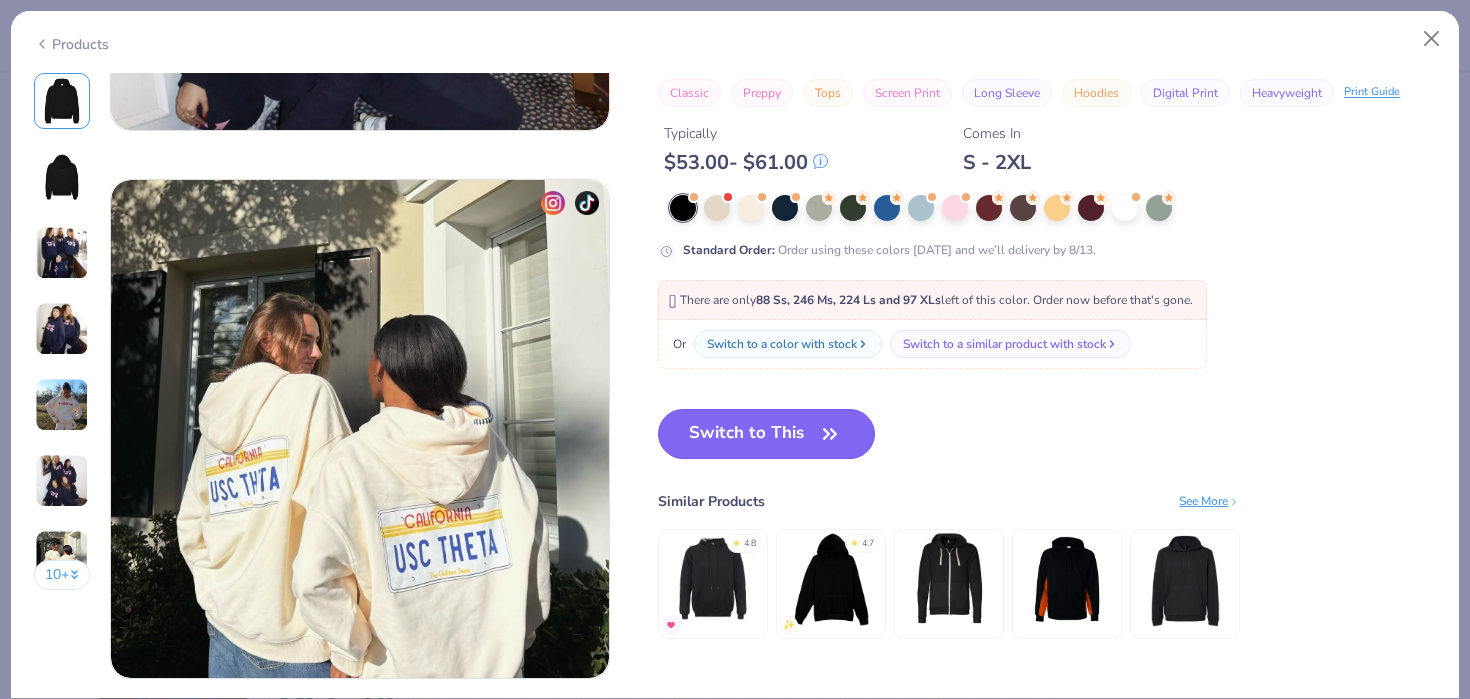 click on "Switch to This" at bounding box center [766, 434] 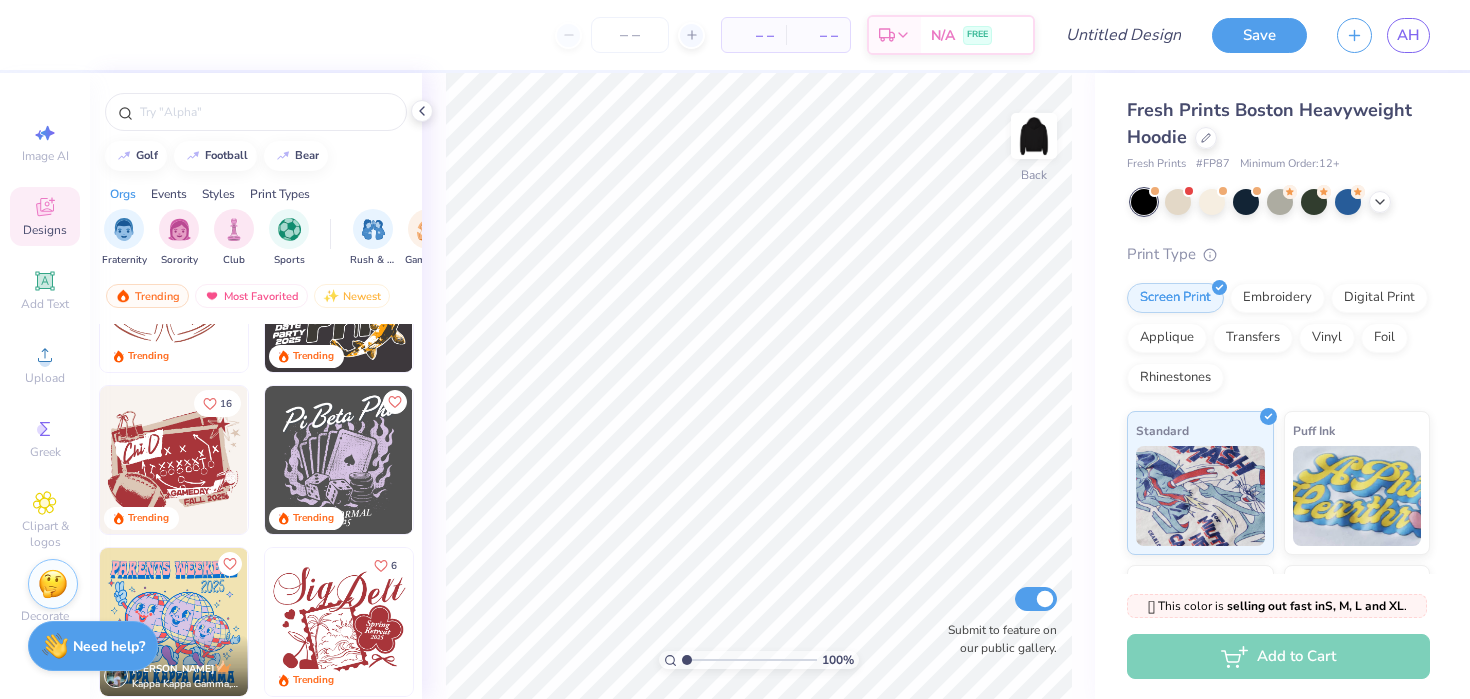 scroll, scrollTop: 6110, scrollLeft: 0, axis: vertical 